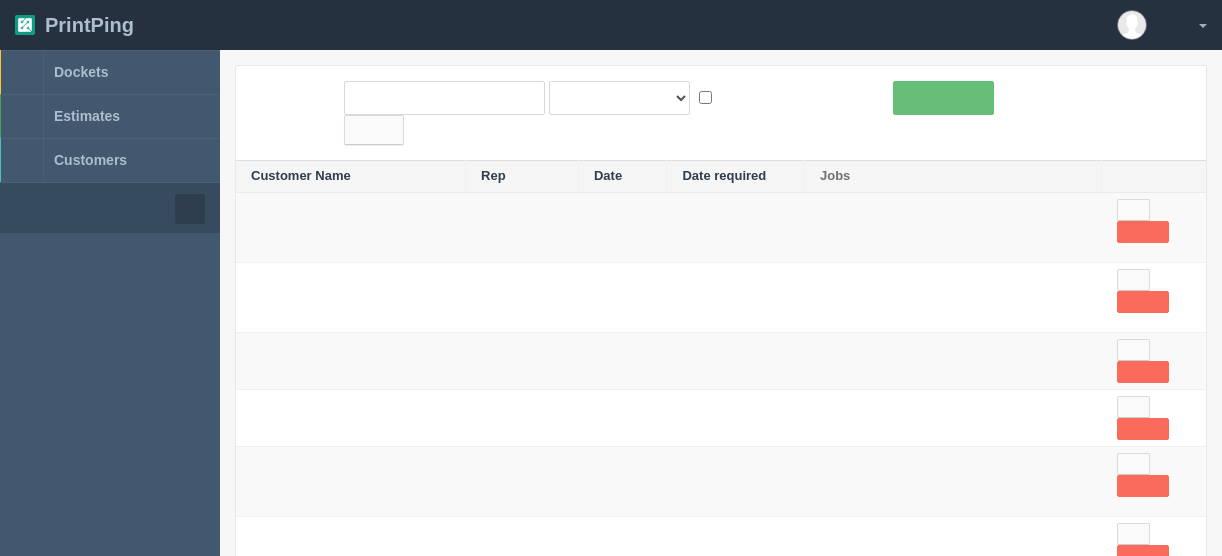 scroll, scrollTop: 0, scrollLeft: 0, axis: both 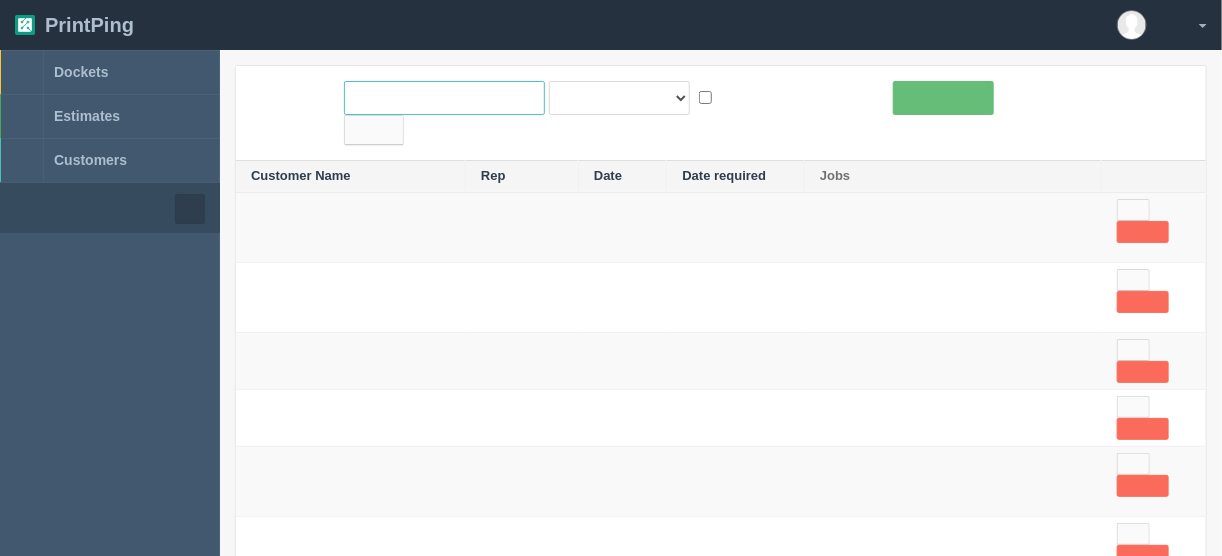 click at bounding box center (444, 98) 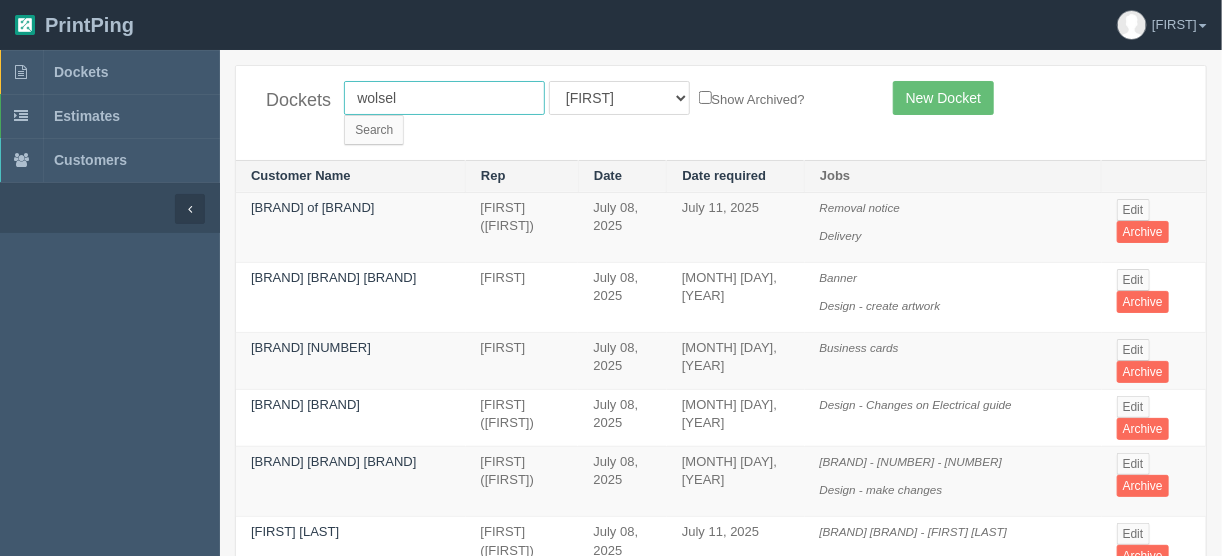 type on "wolseley" 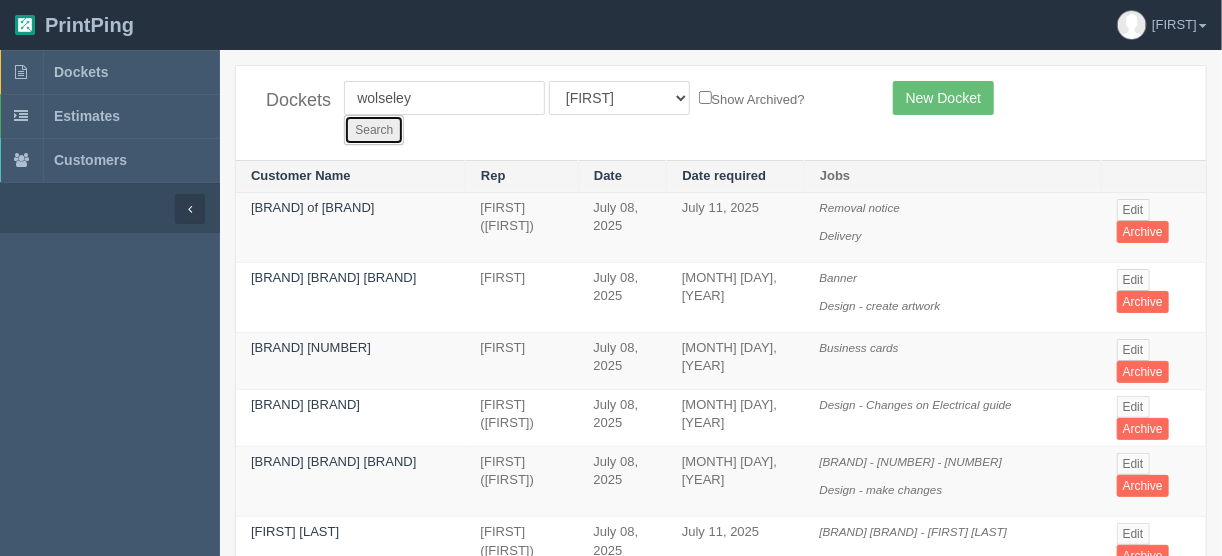 click on "Search" at bounding box center (374, 130) 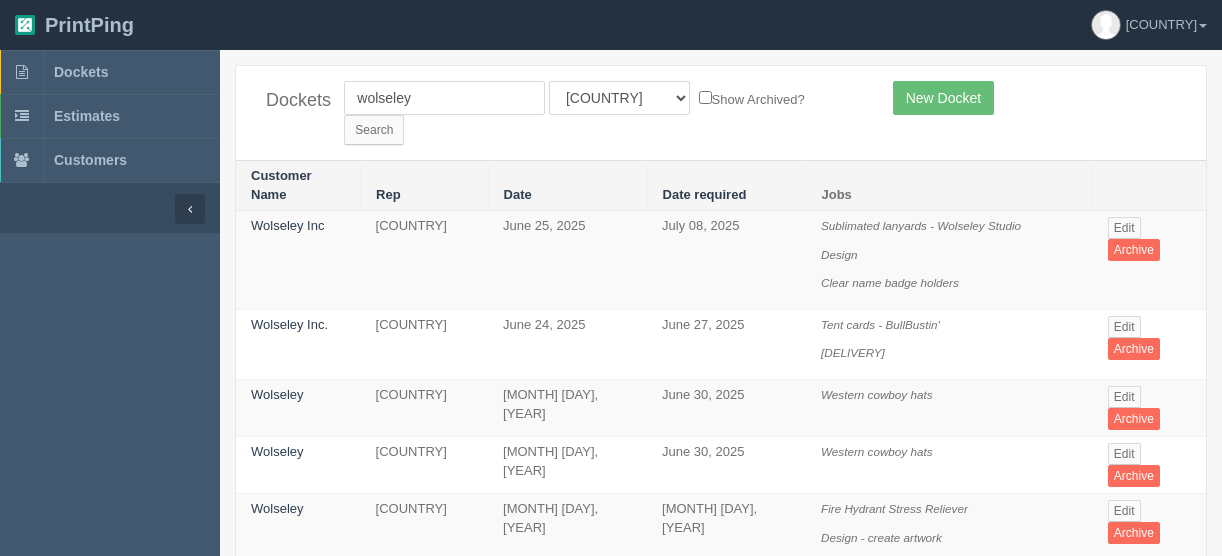 scroll, scrollTop: 0, scrollLeft: 0, axis: both 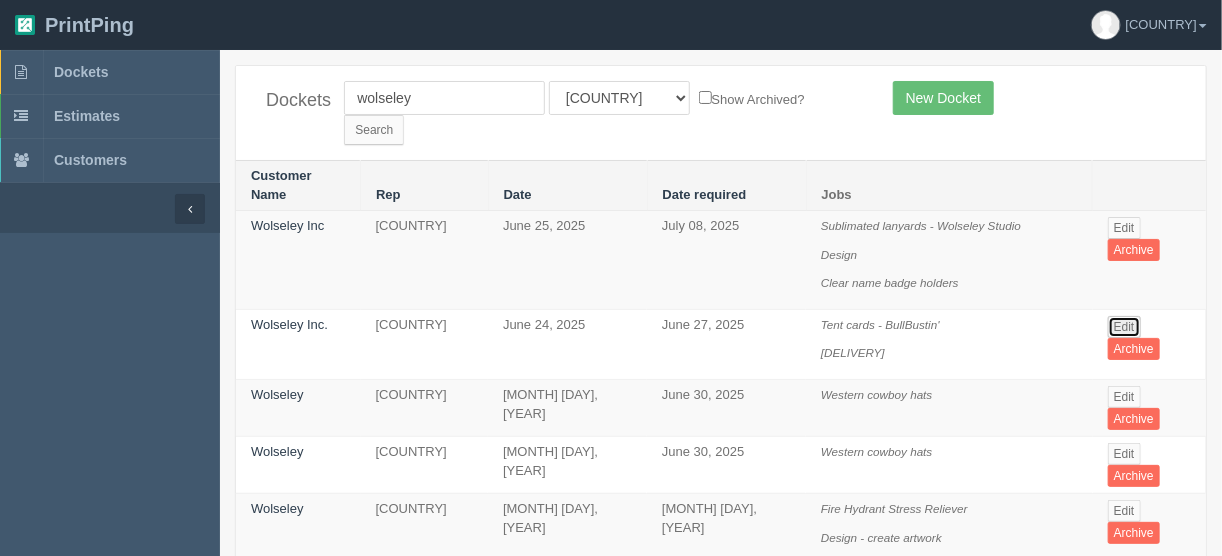 click on "Edit" at bounding box center (1124, 327) 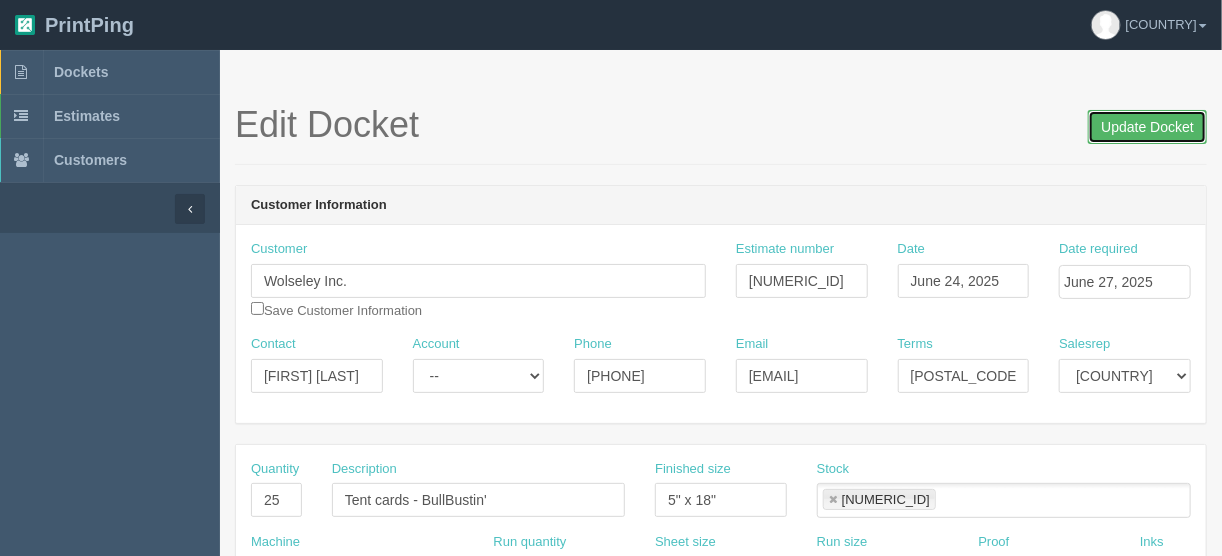 click on "Update Docket" at bounding box center [1147, 127] 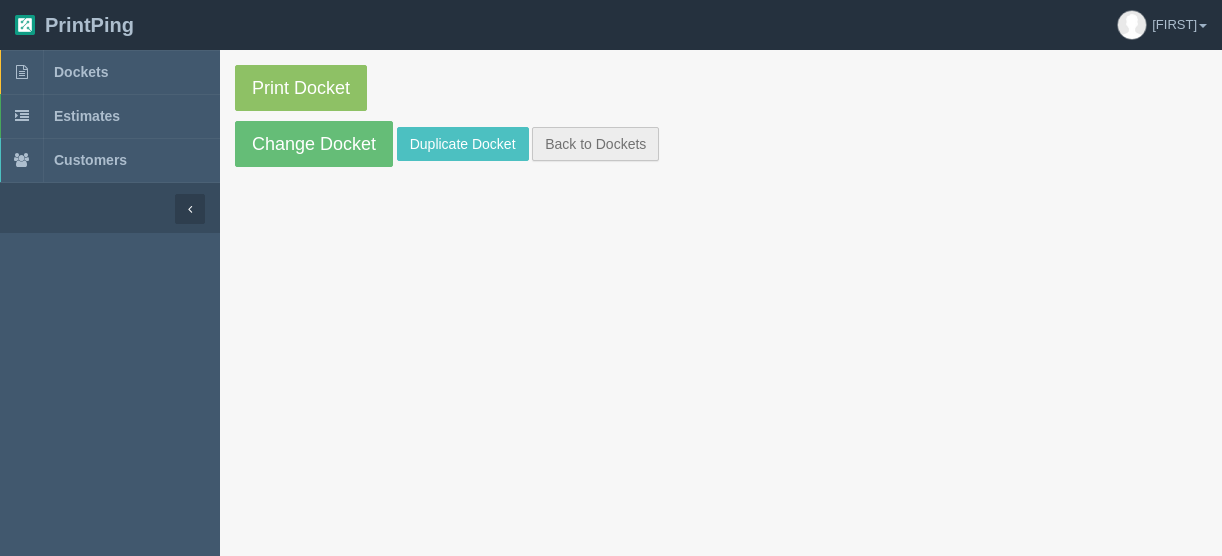 scroll, scrollTop: 0, scrollLeft: 0, axis: both 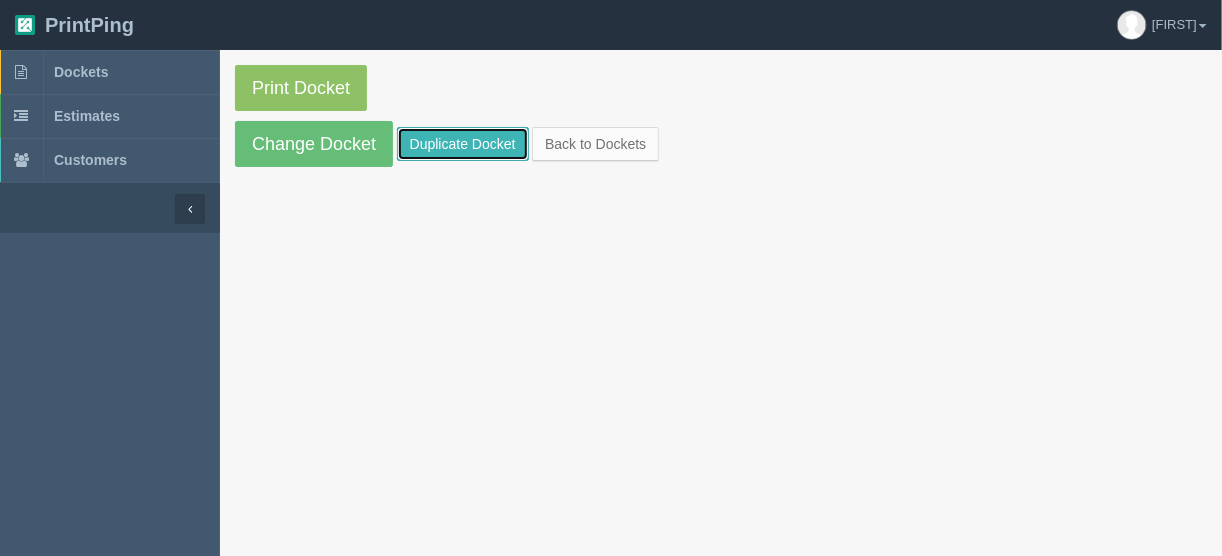 click on "Duplicate Docket" at bounding box center [463, 144] 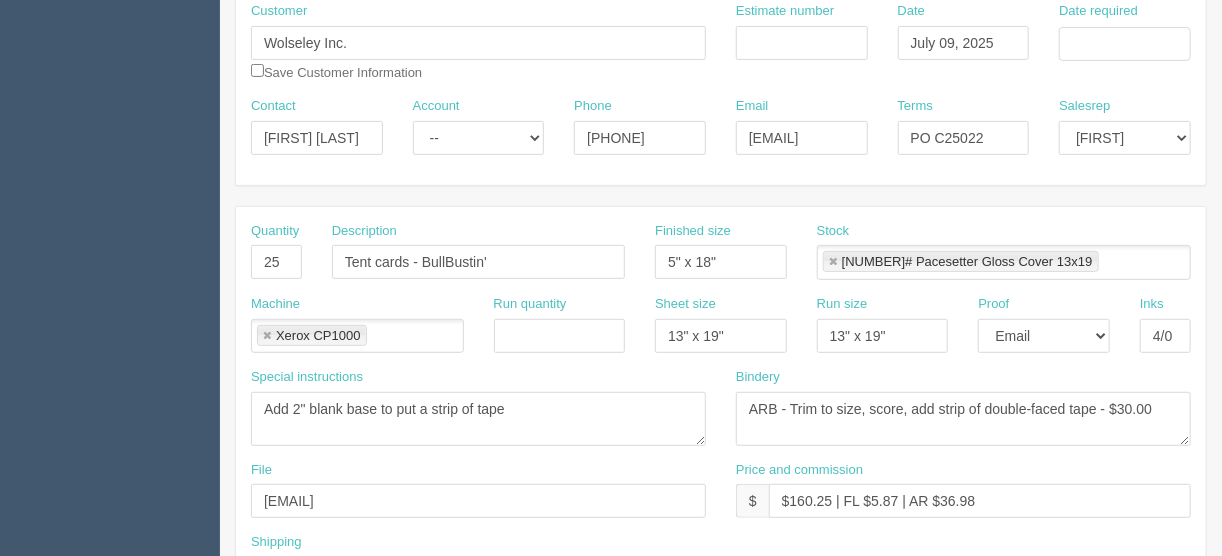 scroll, scrollTop: 240, scrollLeft: 0, axis: vertical 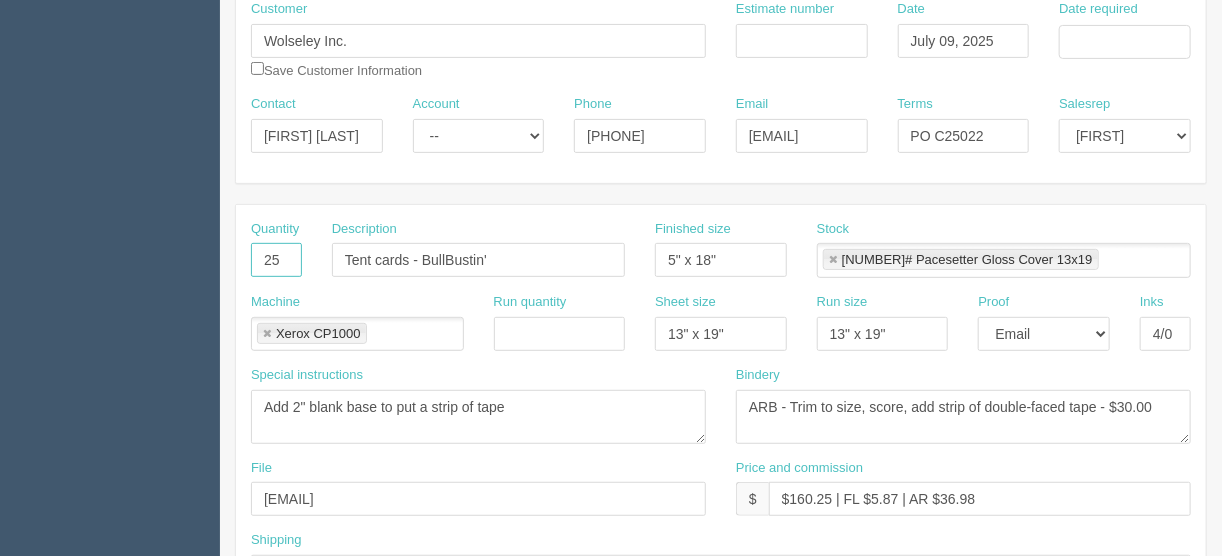 drag, startPoint x: 281, startPoint y: 248, endPoint x: 200, endPoint y: 246, distance: 81.02469 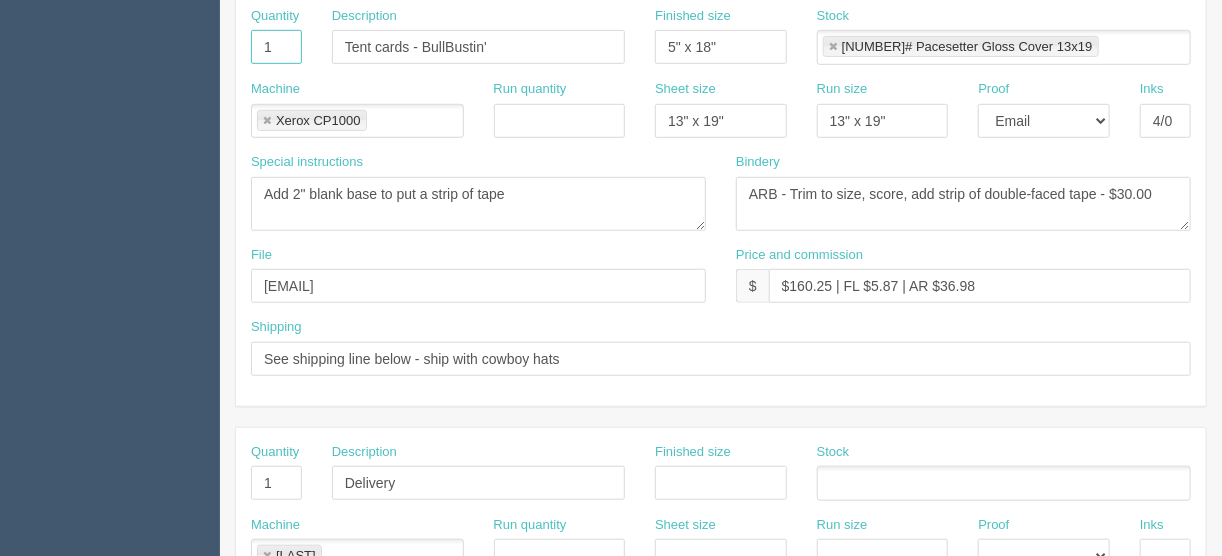 scroll, scrollTop: 480, scrollLeft: 0, axis: vertical 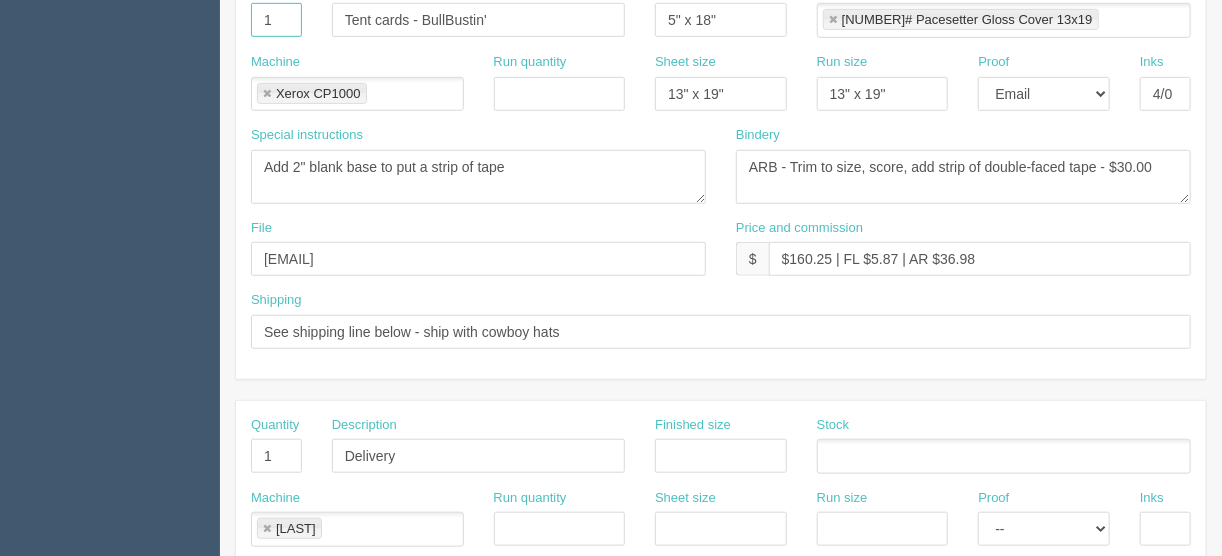 type on "1" 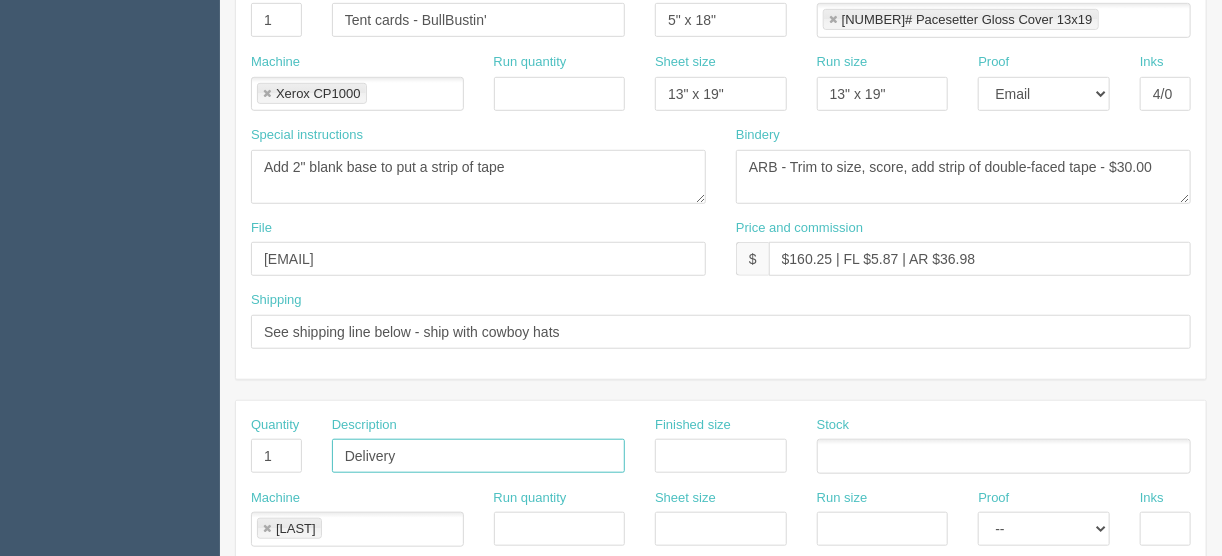drag, startPoint x: 419, startPoint y: 440, endPoint x: 280, endPoint y: 436, distance: 139.05754 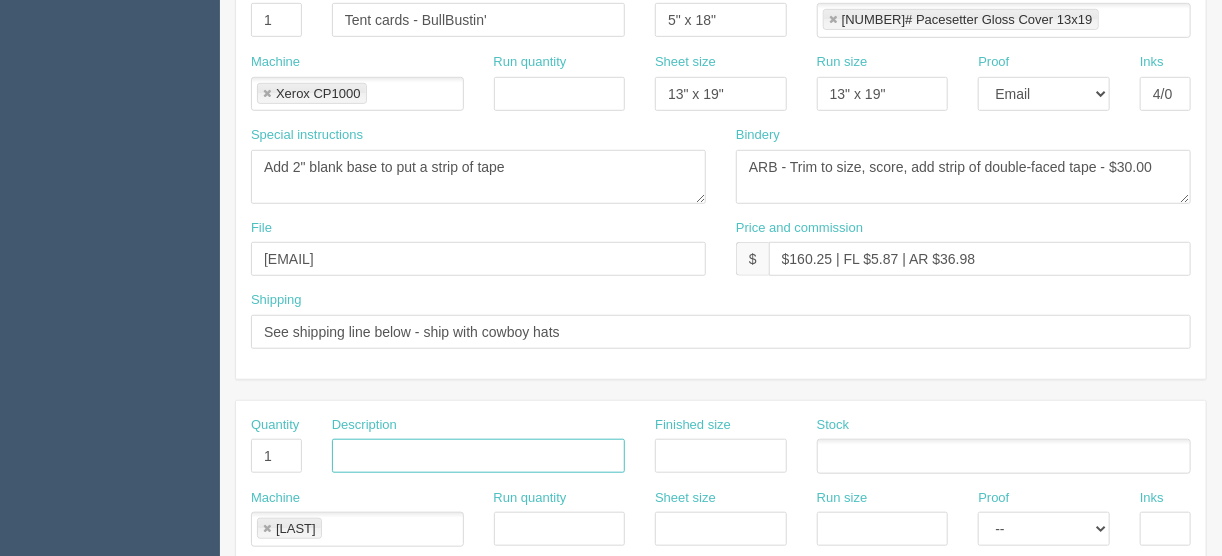 type 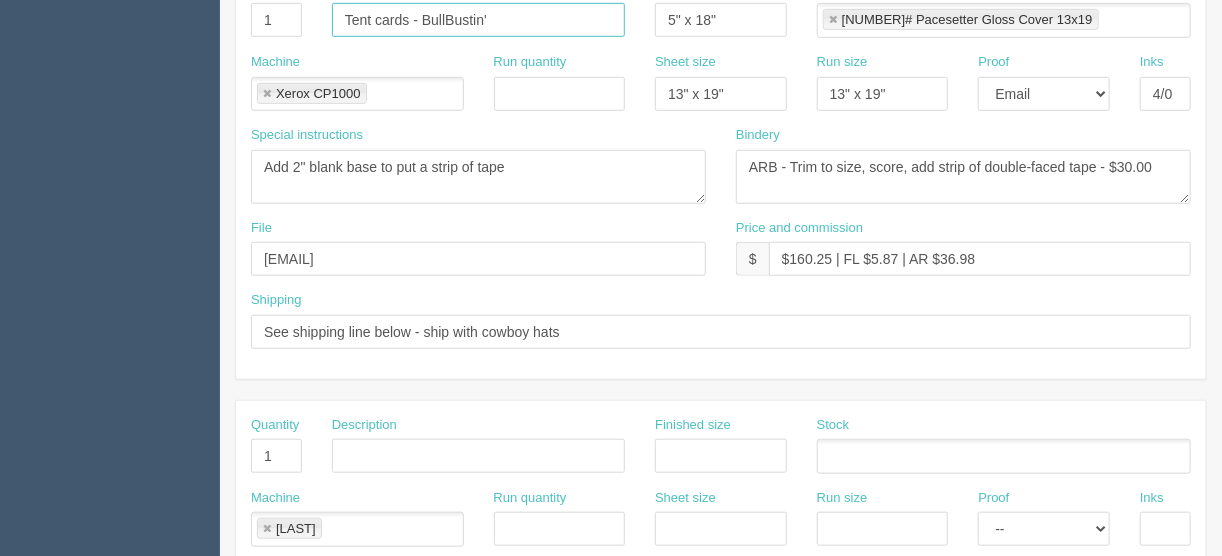 drag, startPoint x: 513, startPoint y: 11, endPoint x: 215, endPoint y: 65, distance: 302.8531 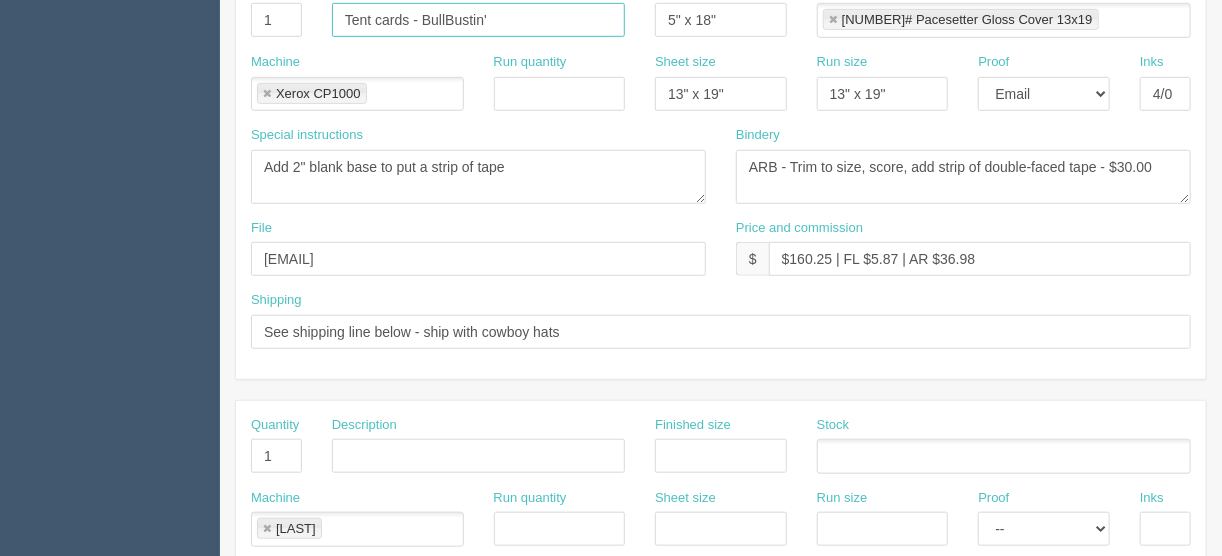 paste on "Delivery" 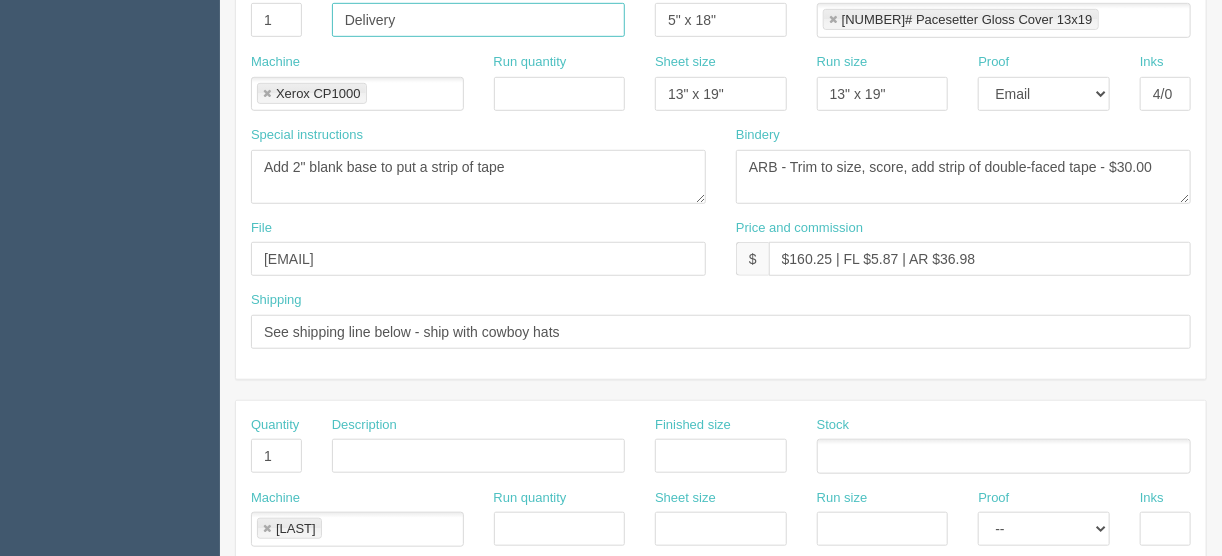 type on "Delivery" 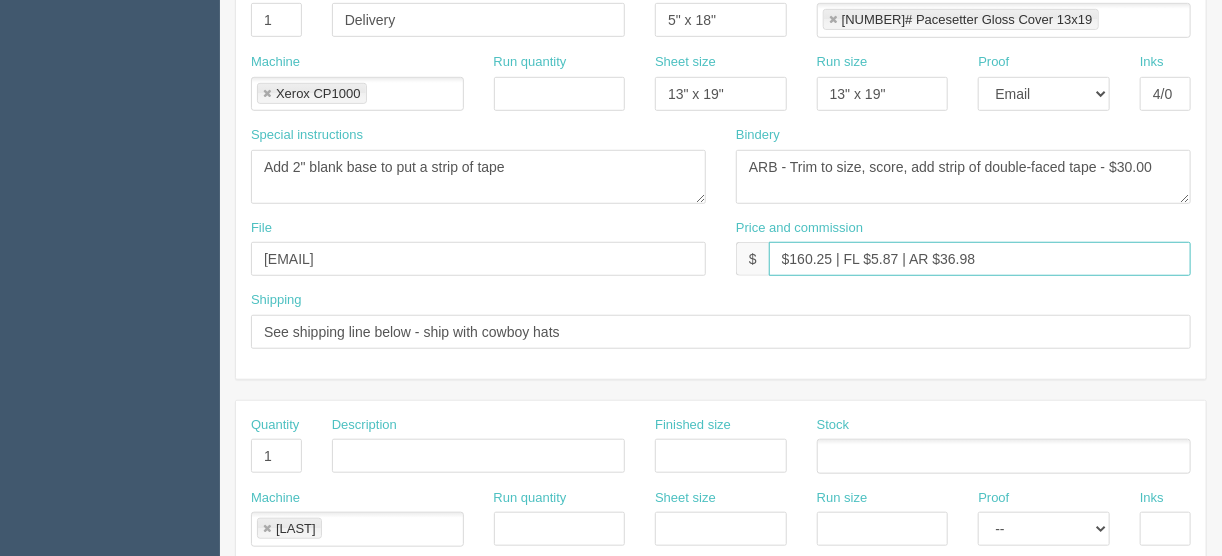 drag, startPoint x: 982, startPoint y: 251, endPoint x: 792, endPoint y: 252, distance: 190.00262 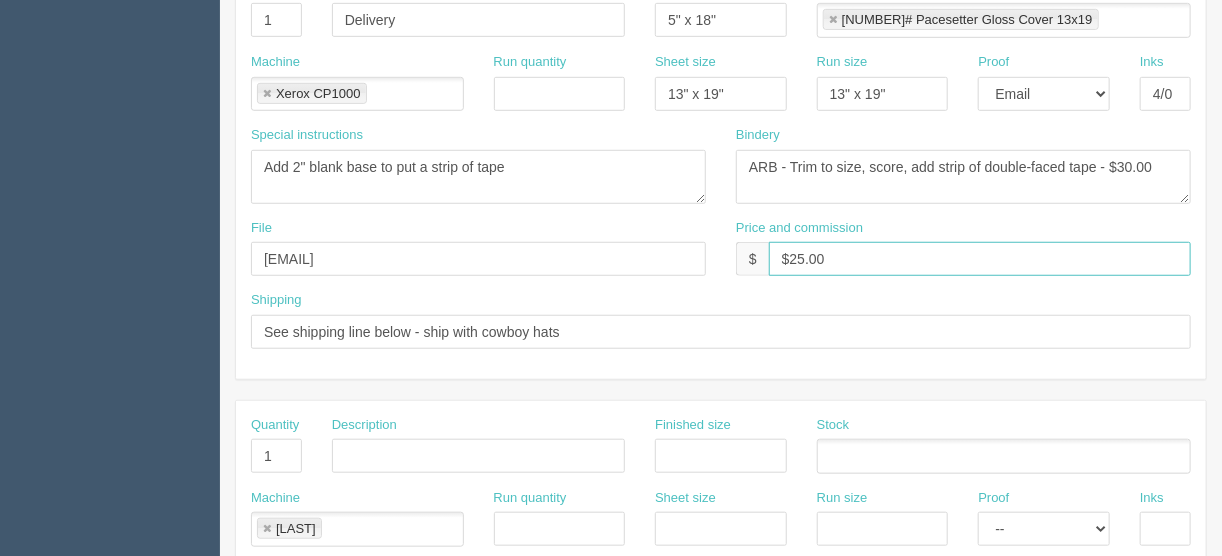 type on "$25.00" 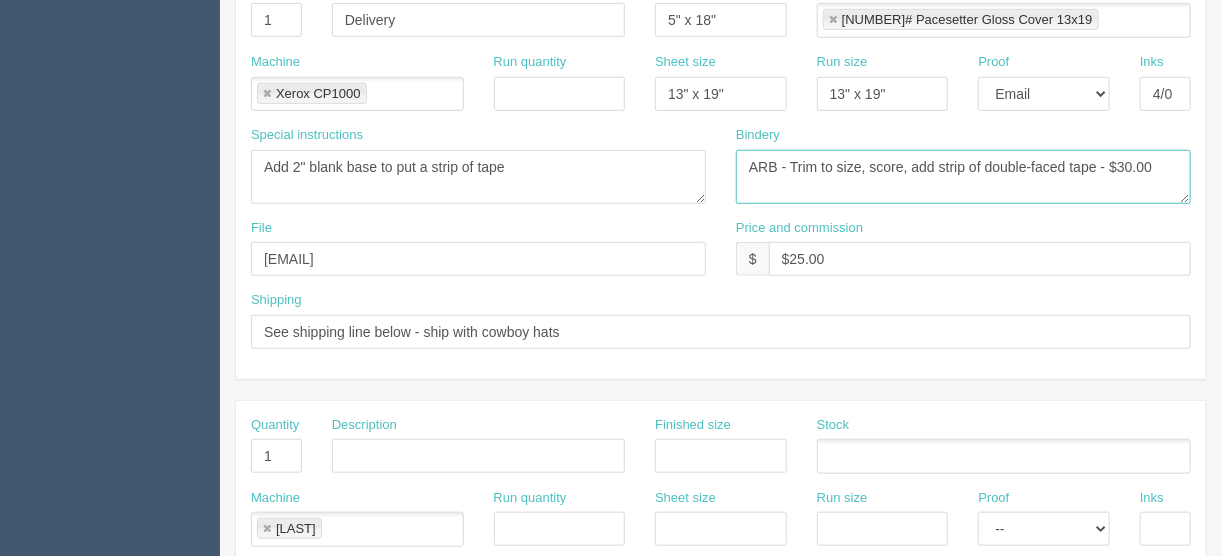 drag, startPoint x: 1173, startPoint y: 163, endPoint x: 634, endPoint y: 153, distance: 539.0928 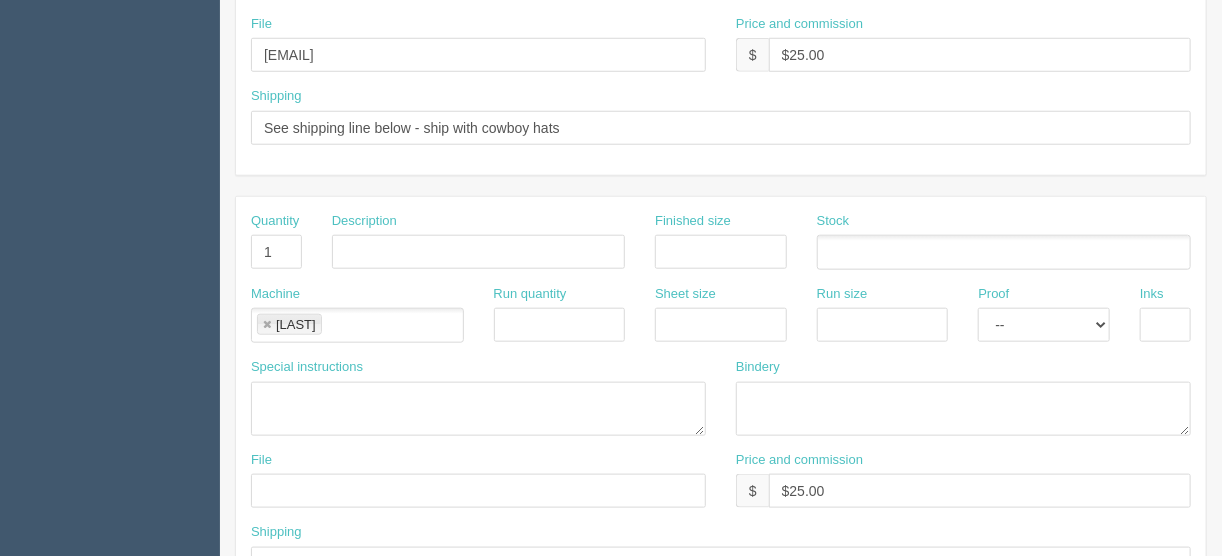scroll, scrollTop: 960, scrollLeft: 0, axis: vertical 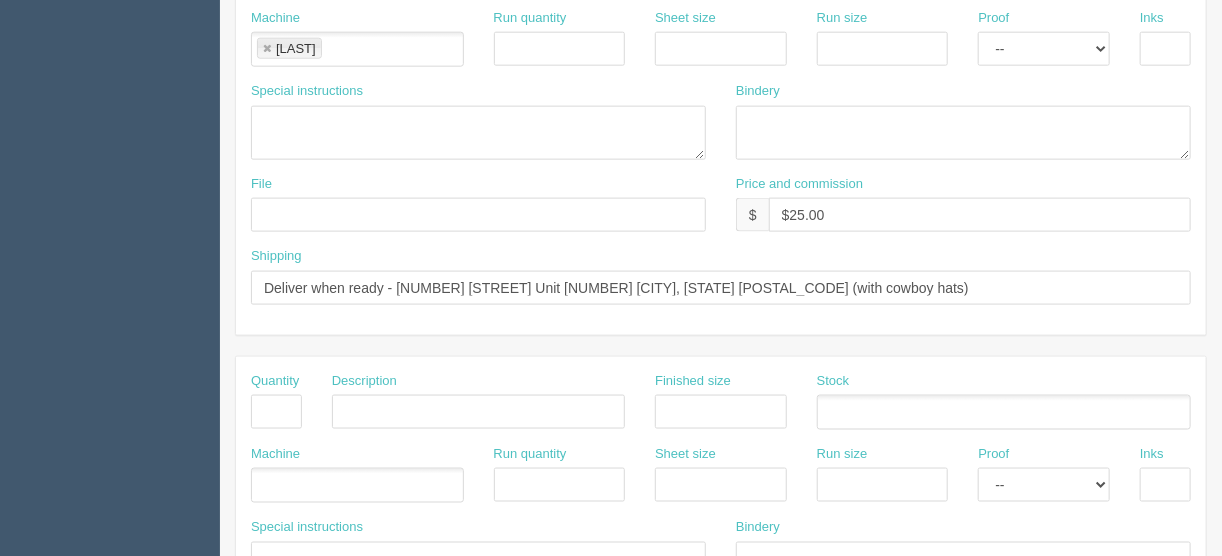 type 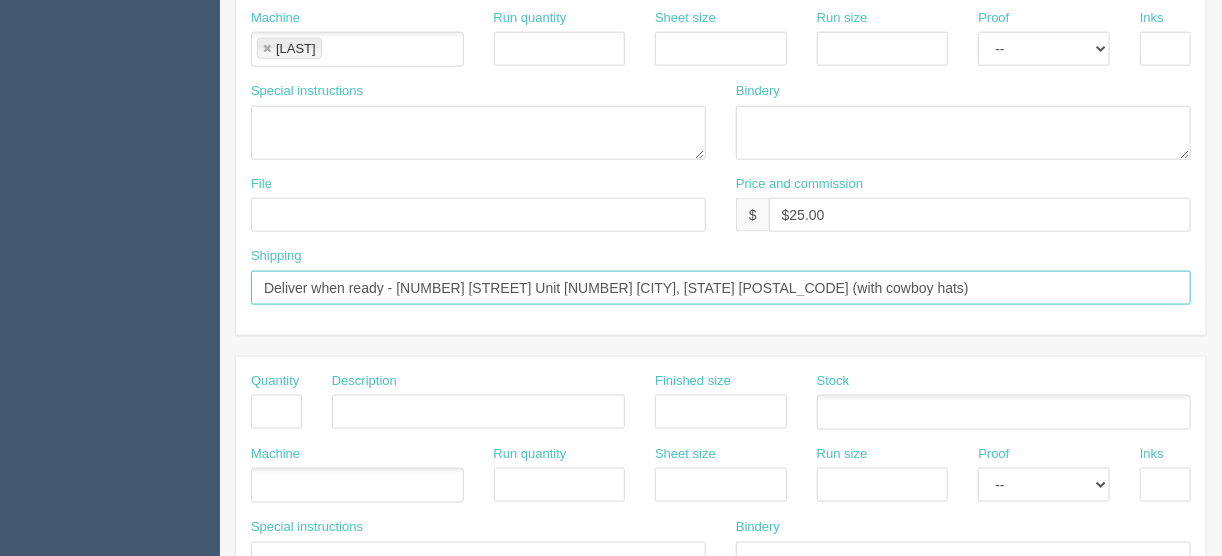 drag, startPoint x: 838, startPoint y: 281, endPoint x: 193, endPoint y: 296, distance: 645.1744 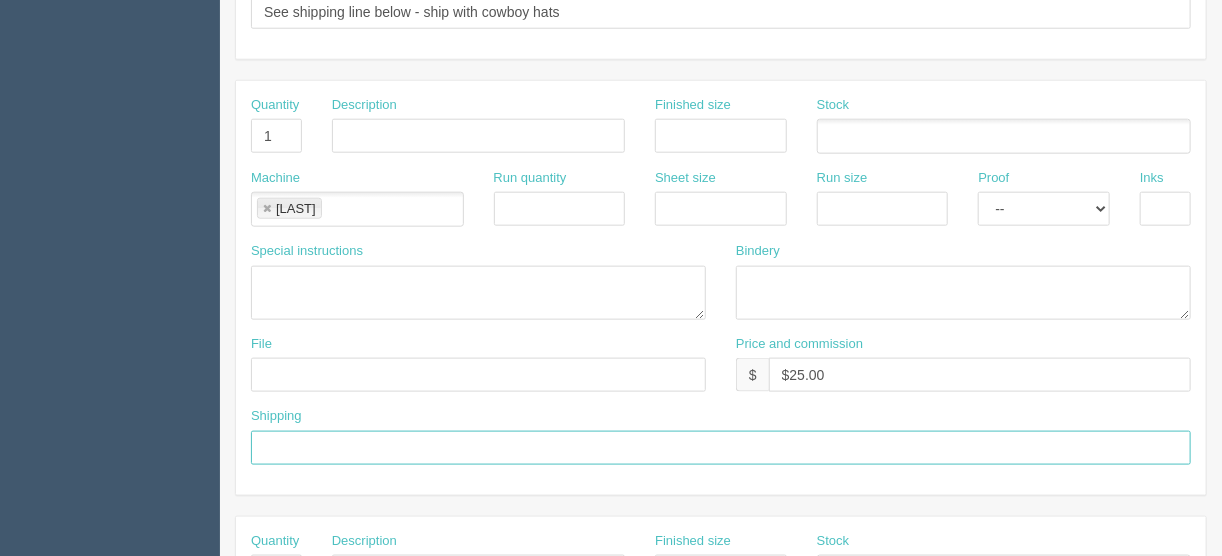 scroll, scrollTop: 720, scrollLeft: 0, axis: vertical 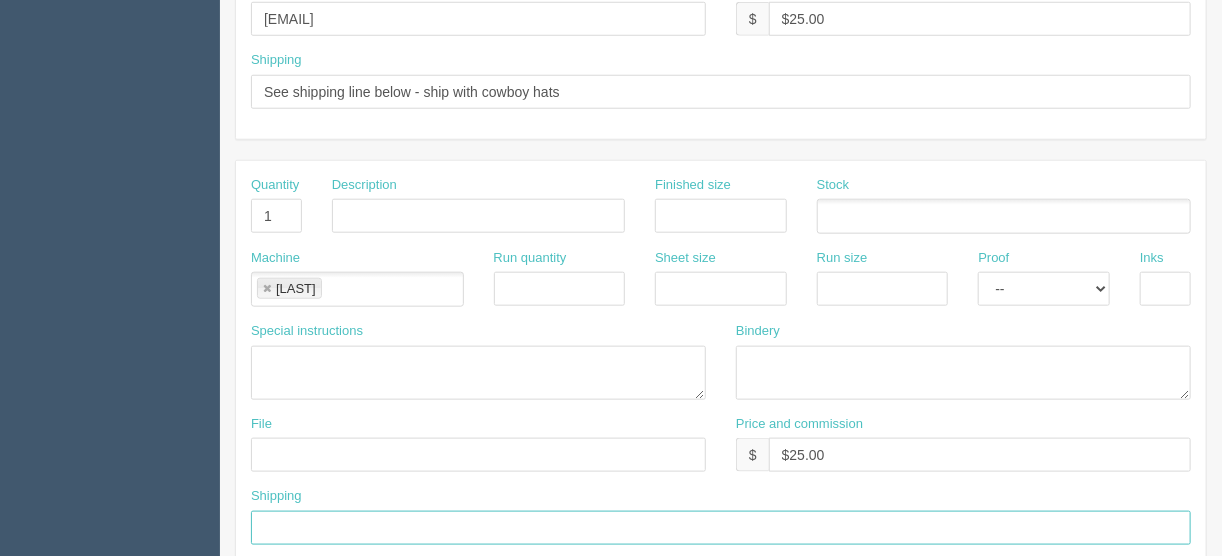 type 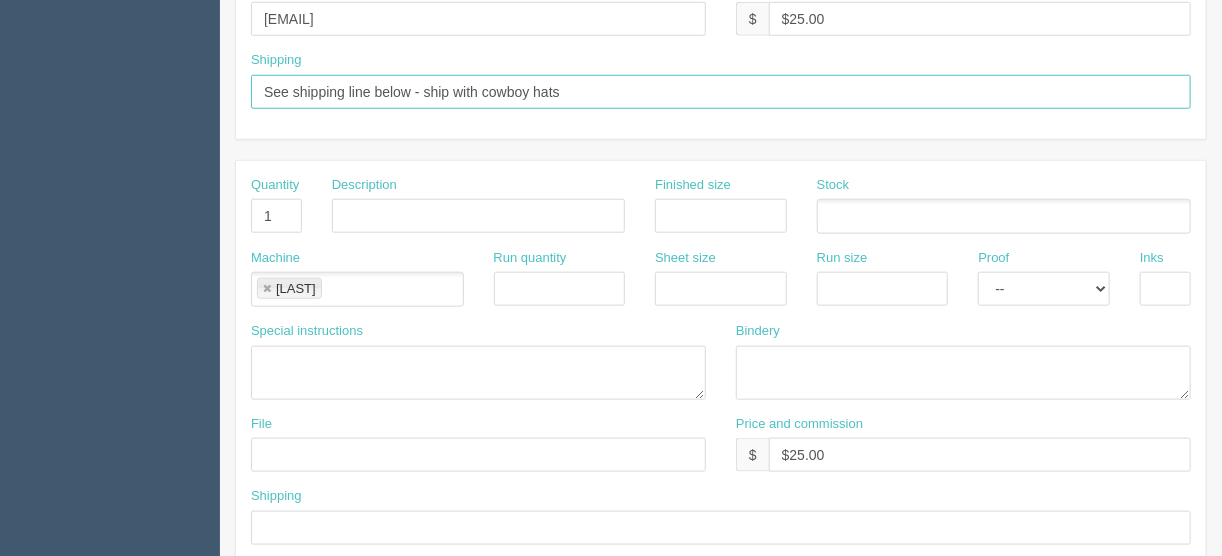 drag, startPoint x: 579, startPoint y: 91, endPoint x: 110, endPoint y: 90, distance: 469.00107 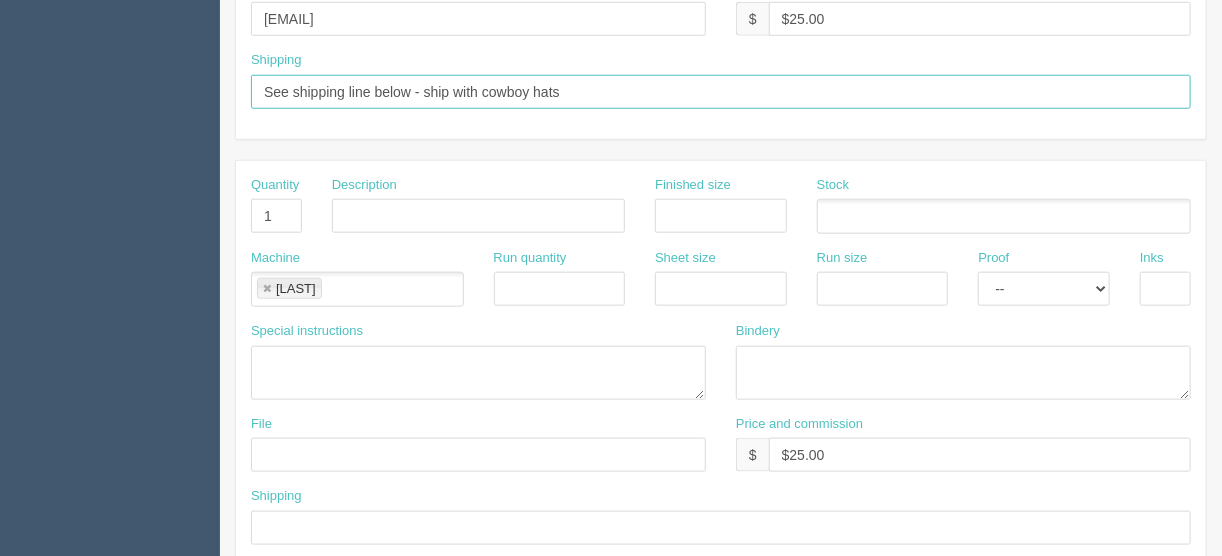 paste on "Deliver when ready - [NUMBER] [STREET] Unit [NUMBER] [CITY], [STATE] [POSTAL_CODE] (with cowboy hats)" 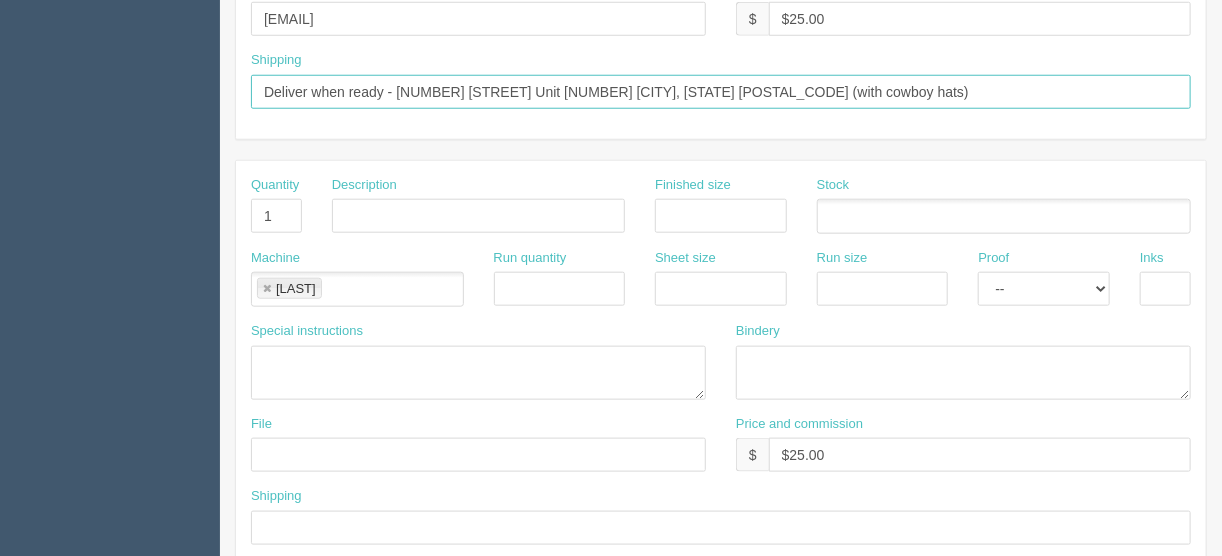 drag, startPoint x: 384, startPoint y: 86, endPoint x: 312, endPoint y: 83, distance: 72.06247 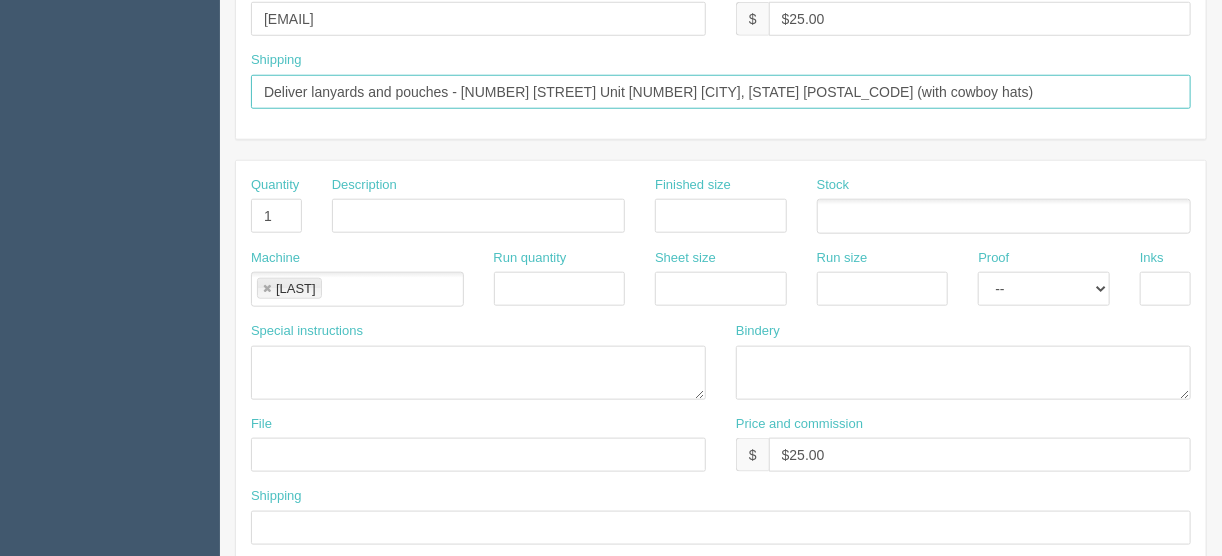 type on "Deliver lanyards and pouches - [NUMBER] [STREET] Unit [NUMBER] [CITY], [STATE] [POSTAL_CODE] (with cowboy hats)" 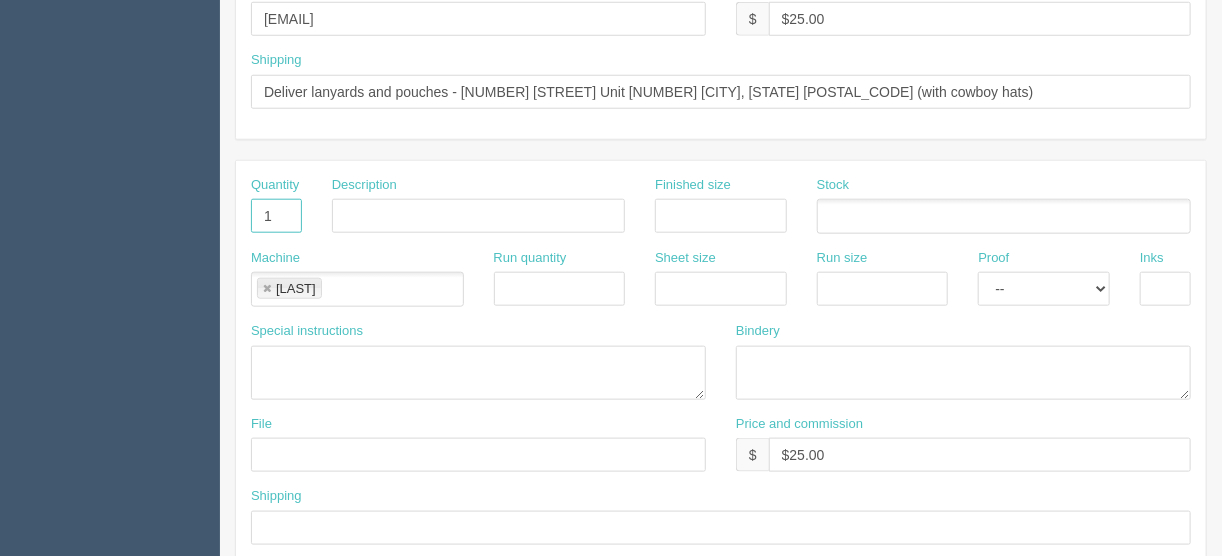 drag, startPoint x: 211, startPoint y: 213, endPoint x: 199, endPoint y: 212, distance: 12.0415945 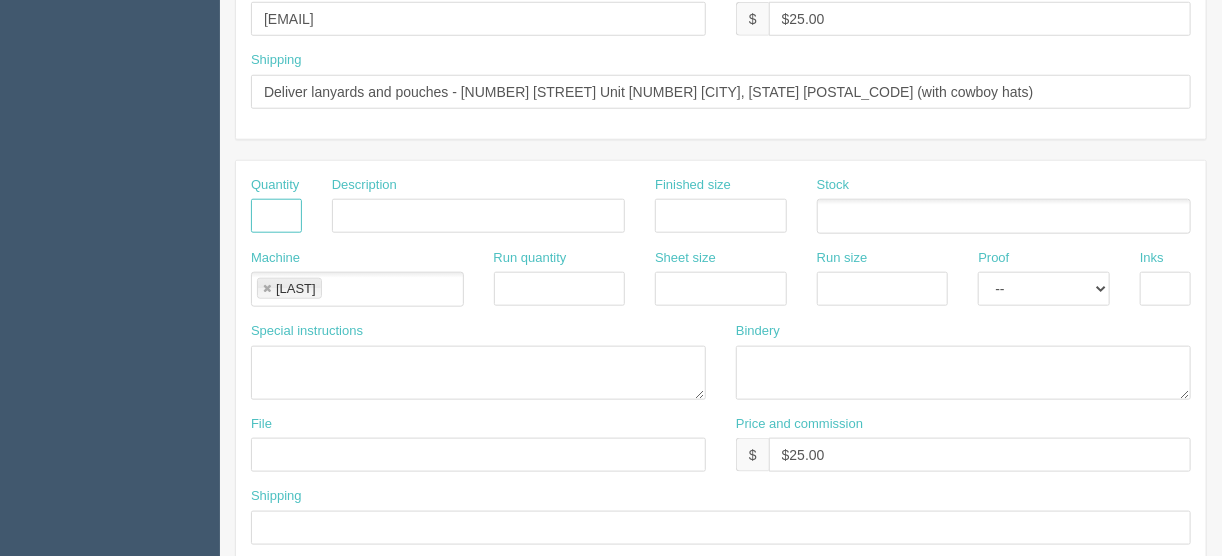 click at bounding box center (267, 289) 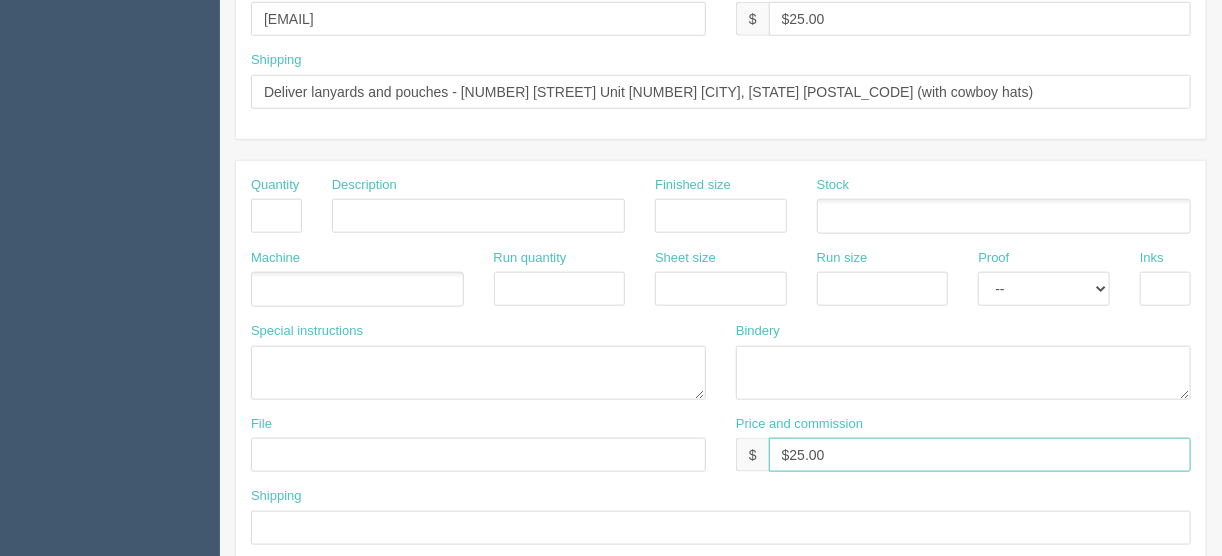 drag, startPoint x: 815, startPoint y: 447, endPoint x: 677, endPoint y: 456, distance: 138.29317 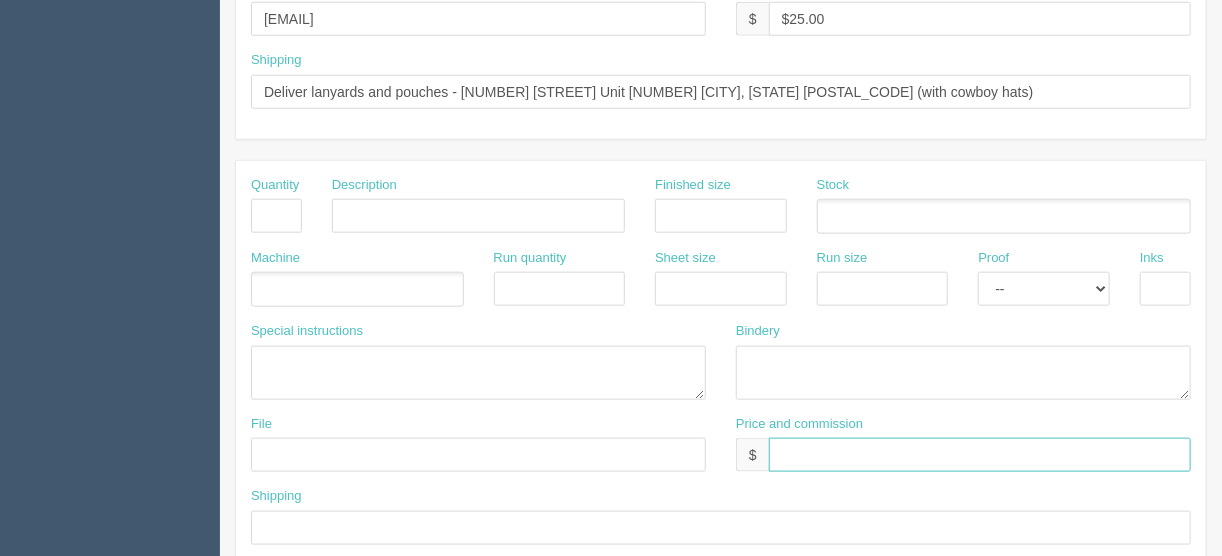 type 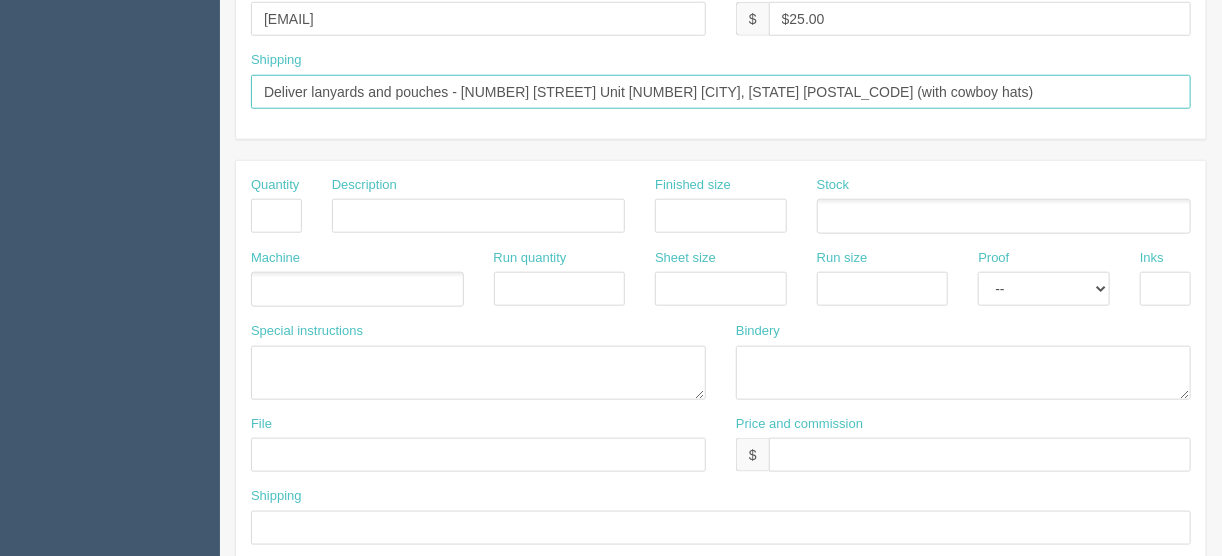 drag, startPoint x: 895, startPoint y: 92, endPoint x: 460, endPoint y: 88, distance: 435.0184 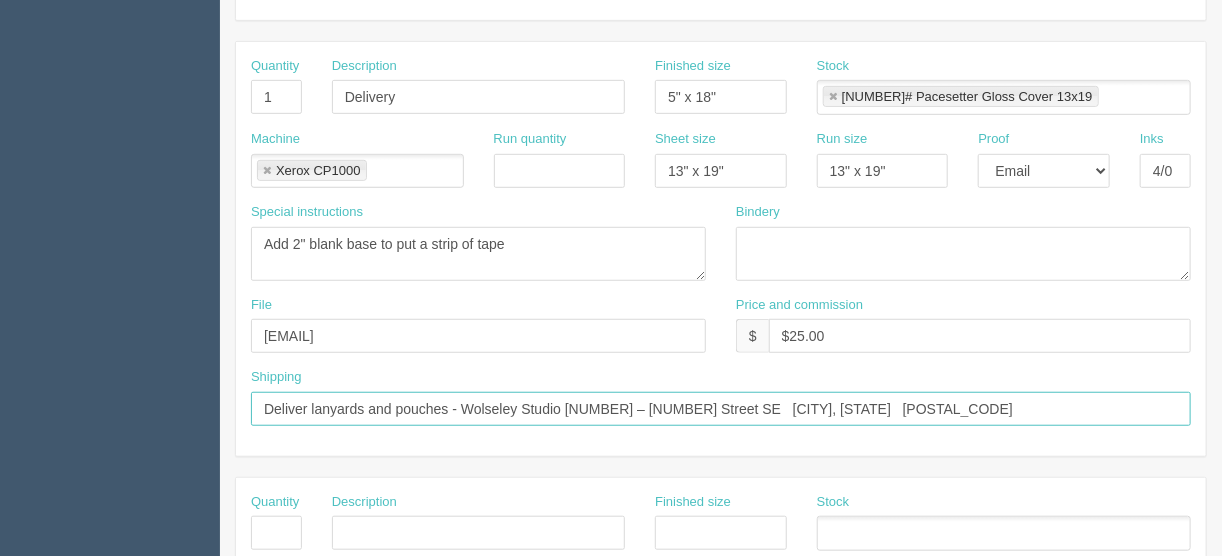 scroll, scrollTop: 400, scrollLeft: 0, axis: vertical 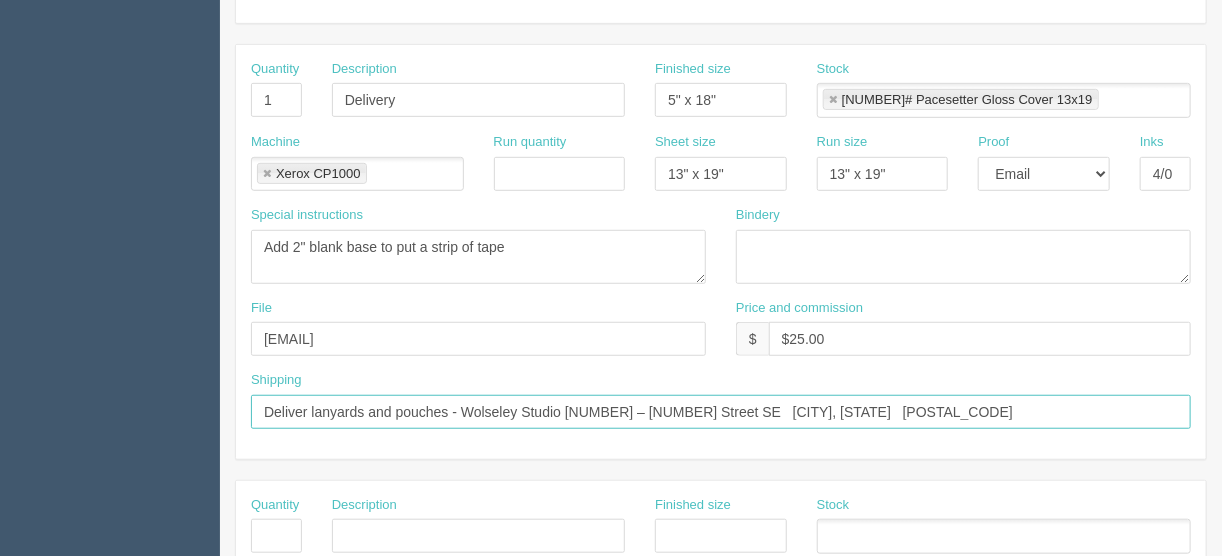 type on "Deliver lanyards and pouches - Wolseley Studio [NUMBER] – [NUMBER] Street SE   [CITY], [STATE]   [POSTAL_CODE]" 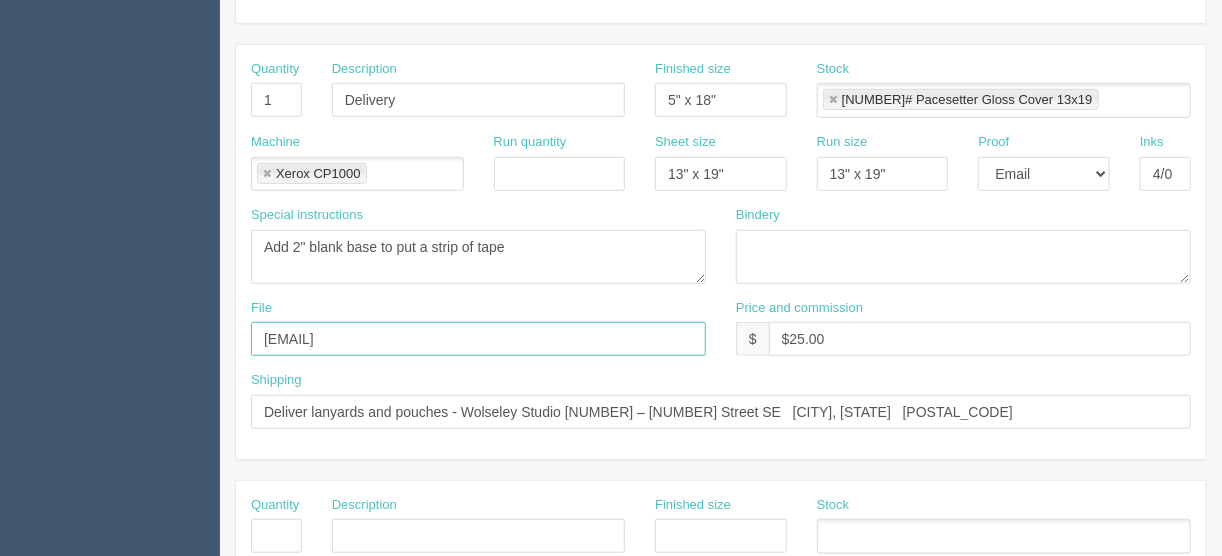 drag, startPoint x: 412, startPoint y: 336, endPoint x: 172, endPoint y: 336, distance: 240 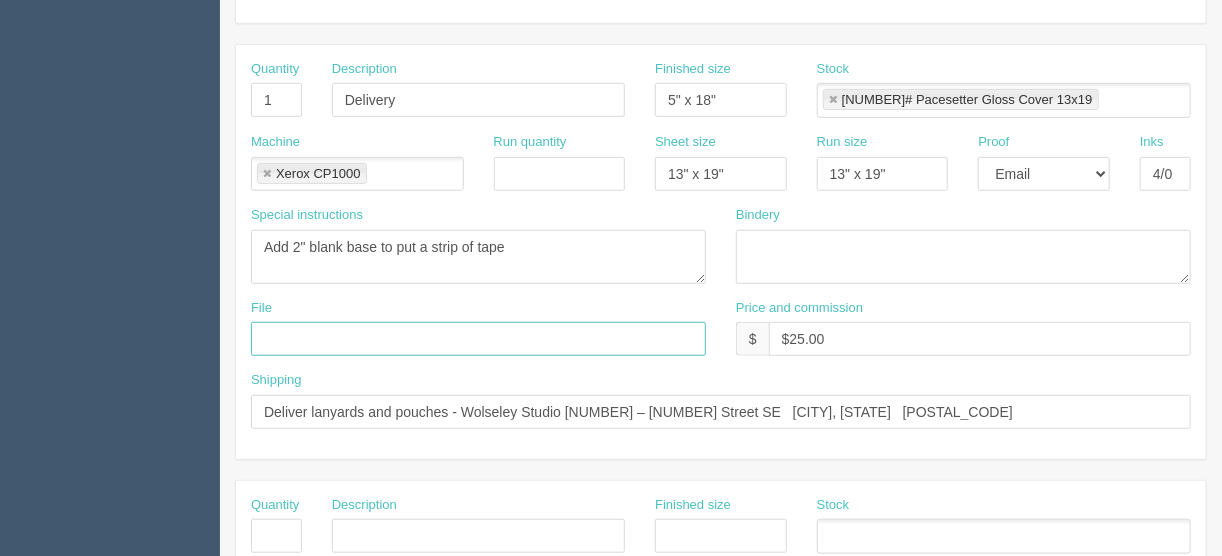 type 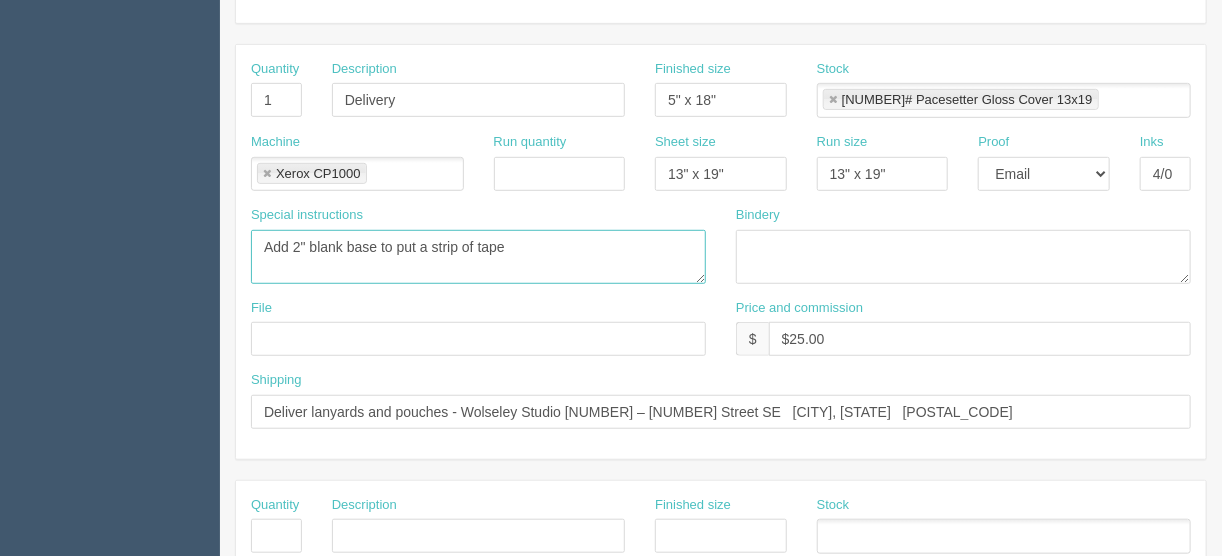 drag, startPoint x: 532, startPoint y: 243, endPoint x: 114, endPoint y: 233, distance: 418.1196 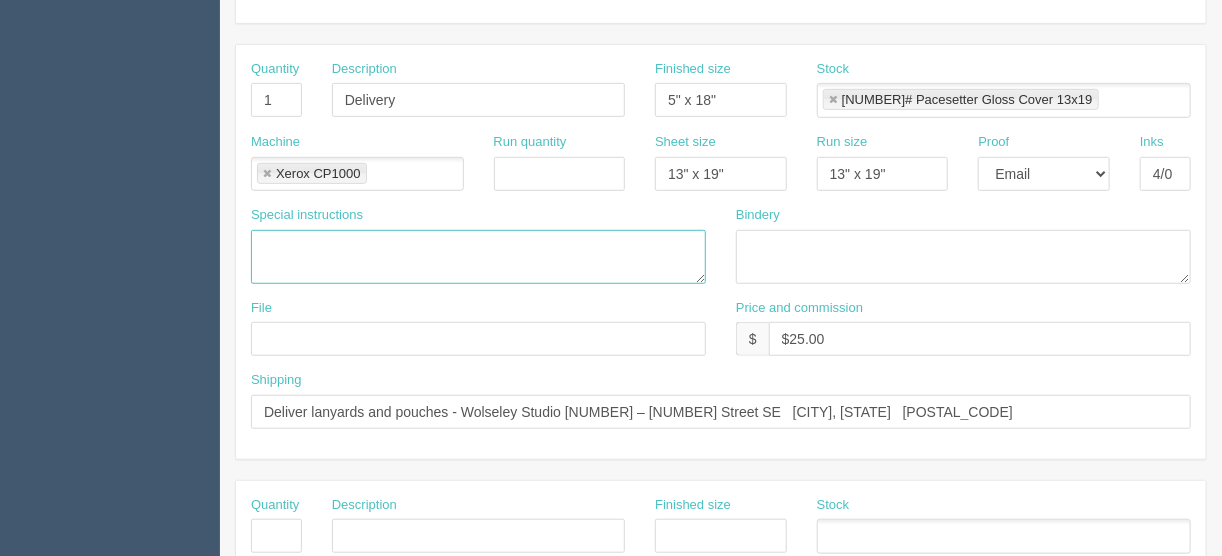 click at bounding box center (267, 174) 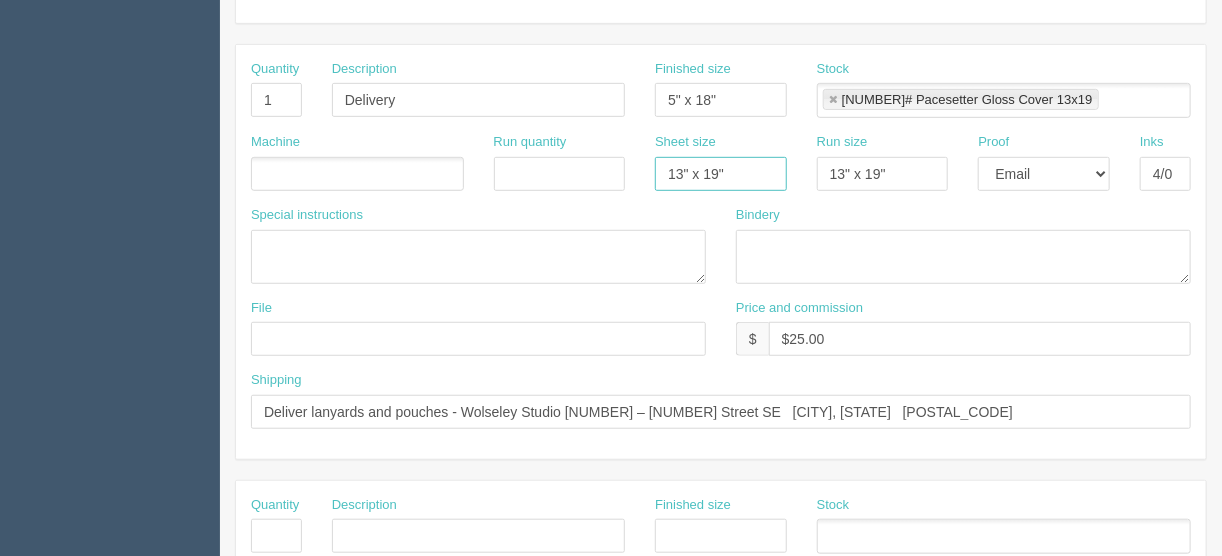 drag, startPoint x: 734, startPoint y: 170, endPoint x: 611, endPoint y: 165, distance: 123.101585 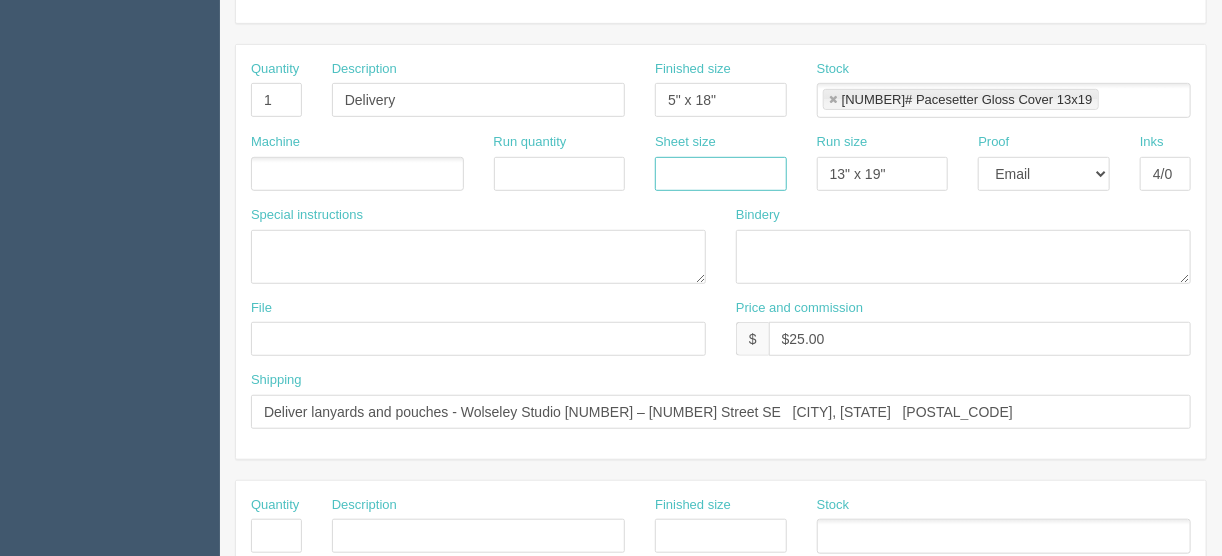 type 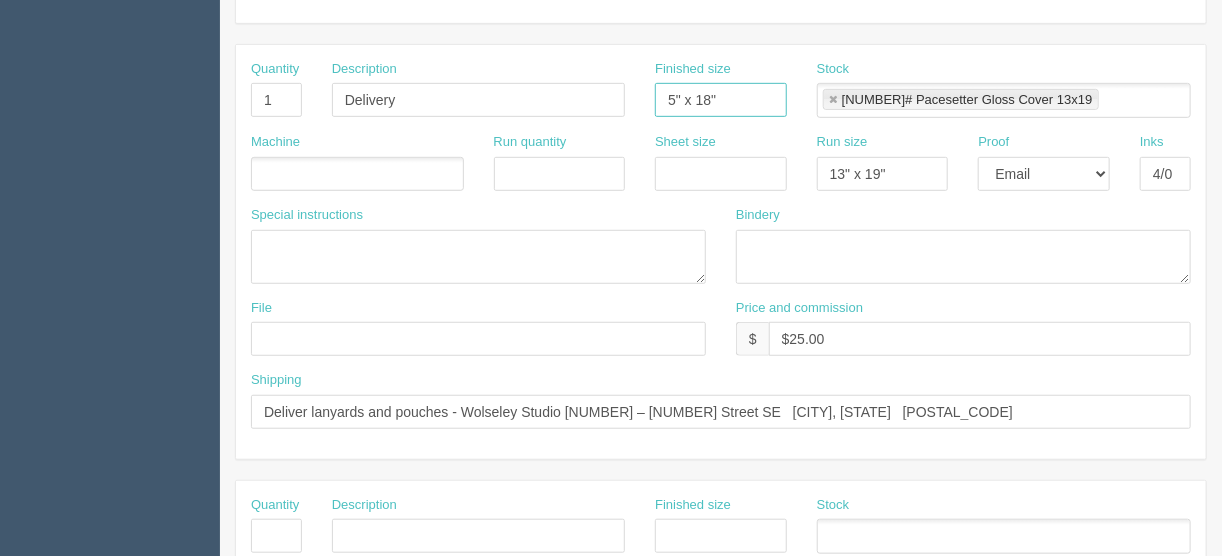 drag, startPoint x: 611, startPoint y: 101, endPoint x: 635, endPoint y: 125, distance: 33.941124 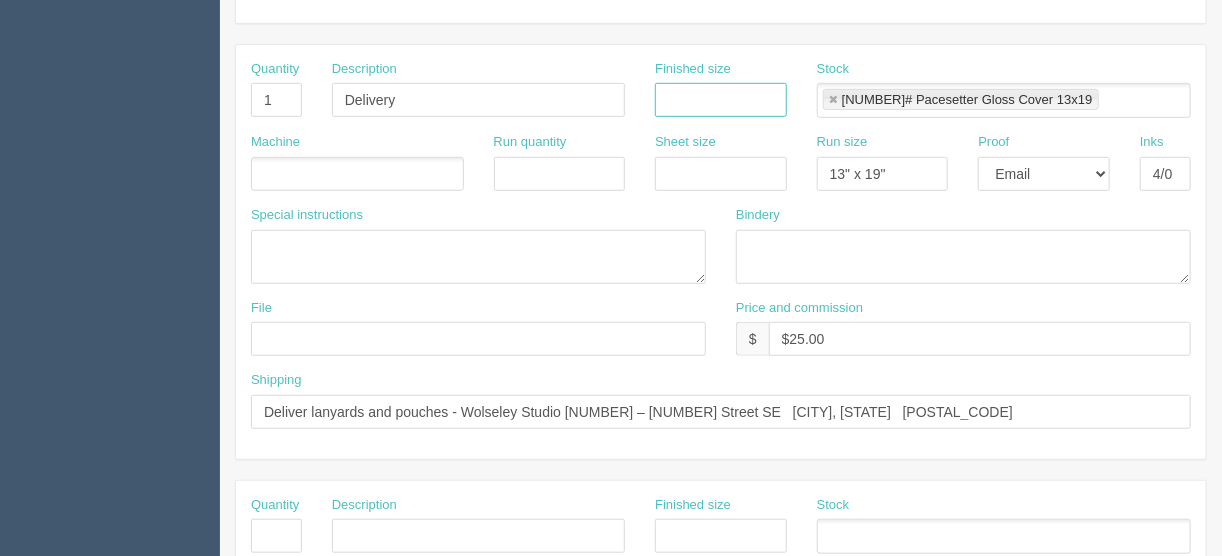 type 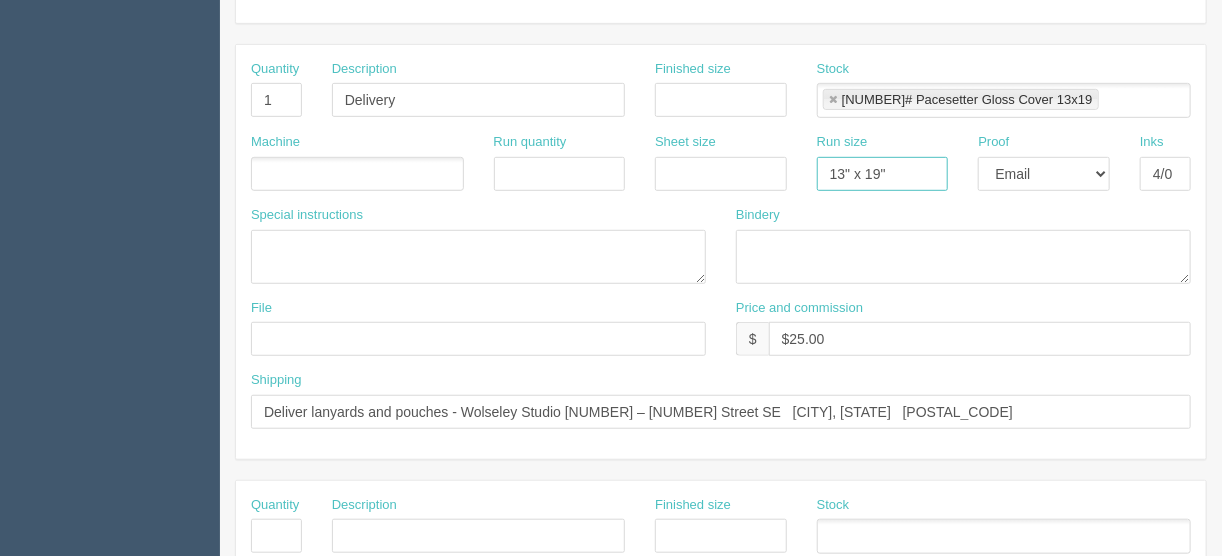 drag, startPoint x: 892, startPoint y: 164, endPoint x: 737, endPoint y: 180, distance: 155.82362 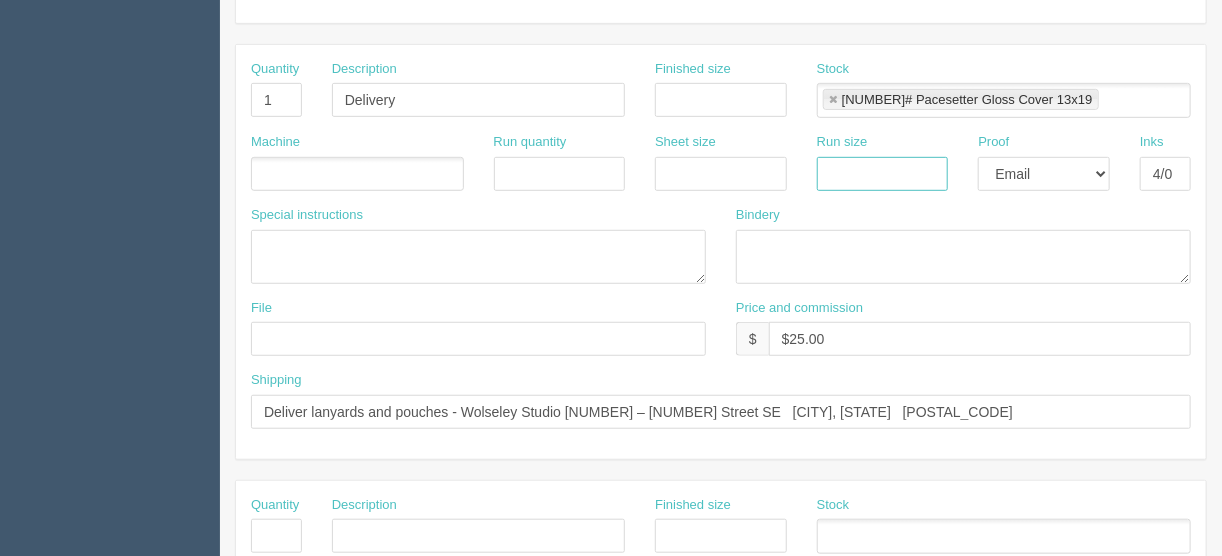 click at bounding box center (833, 100) 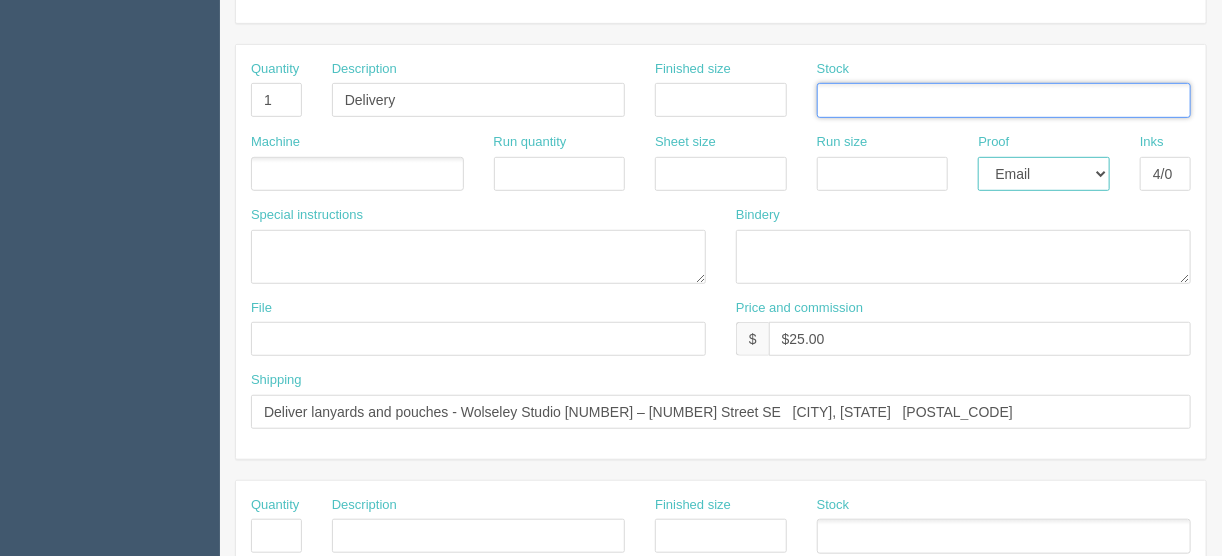 click on "--
Email
Hard Copy" at bounding box center (1044, 174) 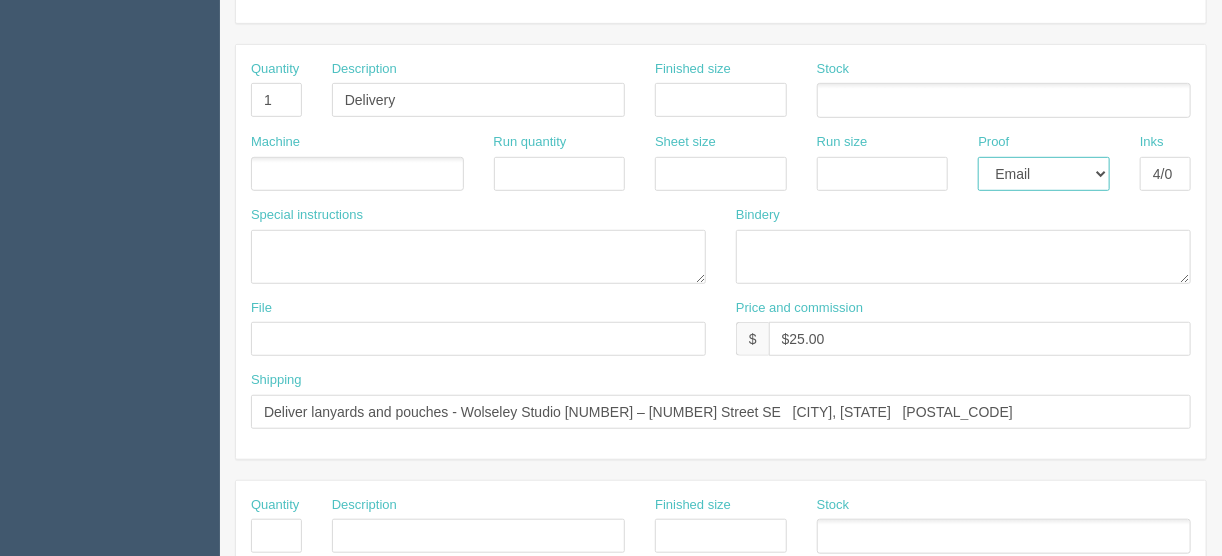 select 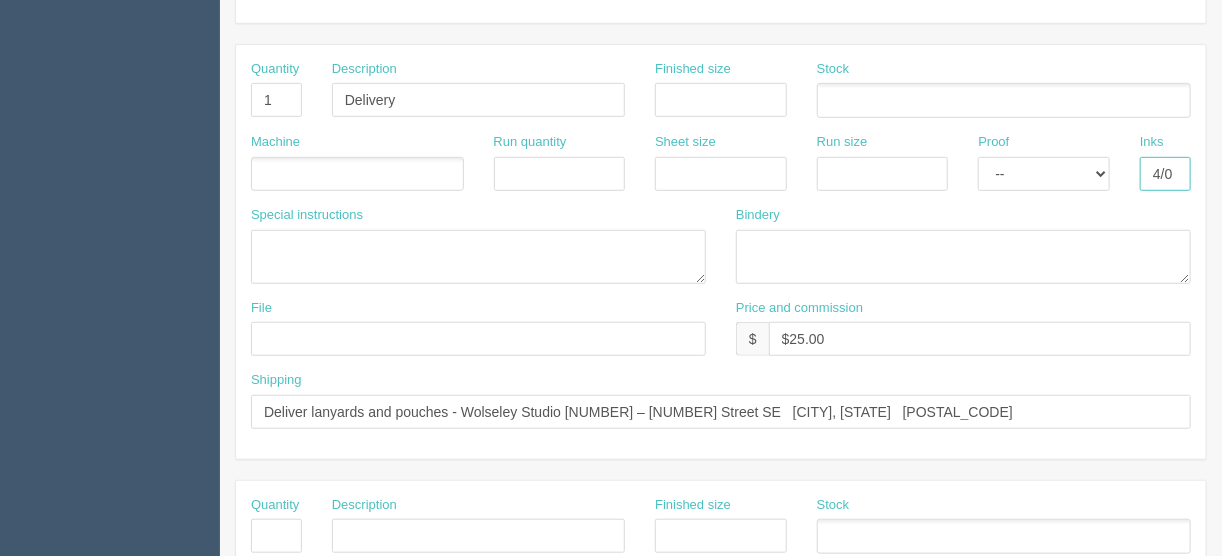 drag, startPoint x: 1151, startPoint y: 164, endPoint x: 1201, endPoint y: 162, distance: 50.039986 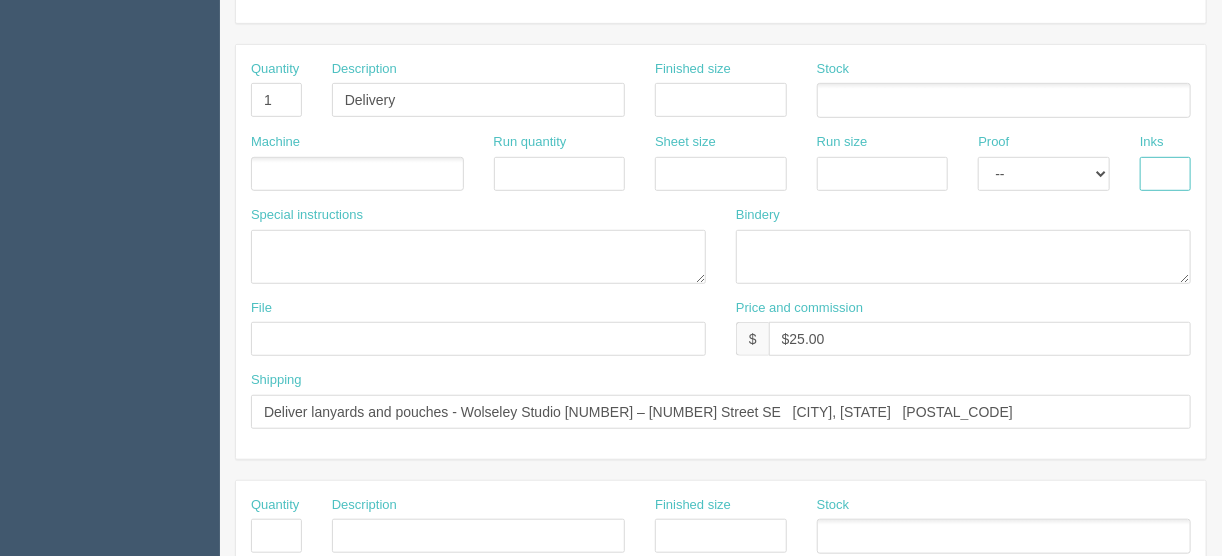type 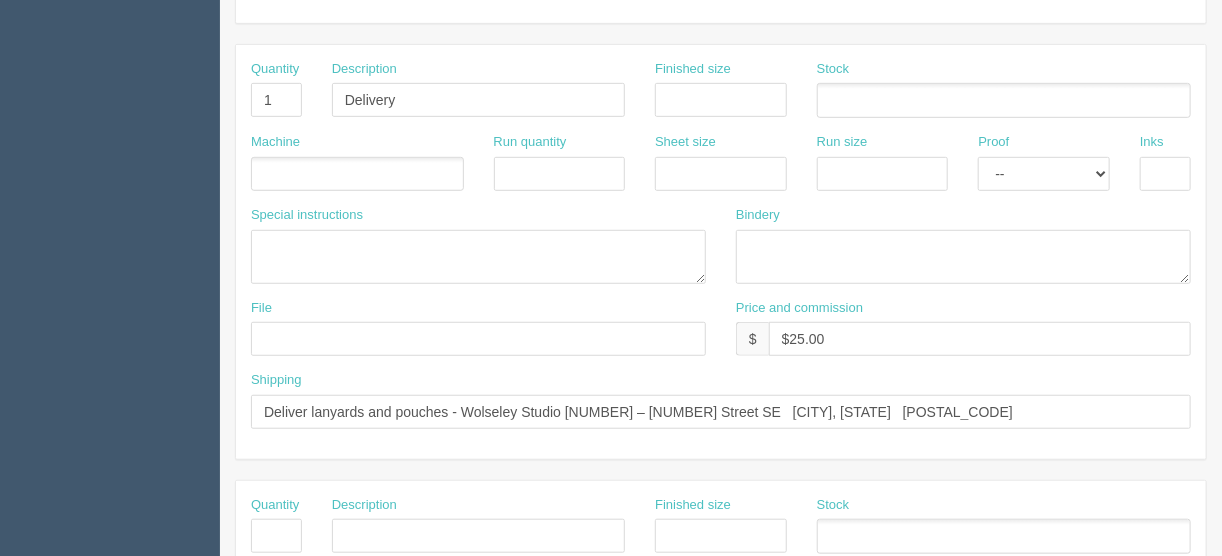 click at bounding box center [262, 175] 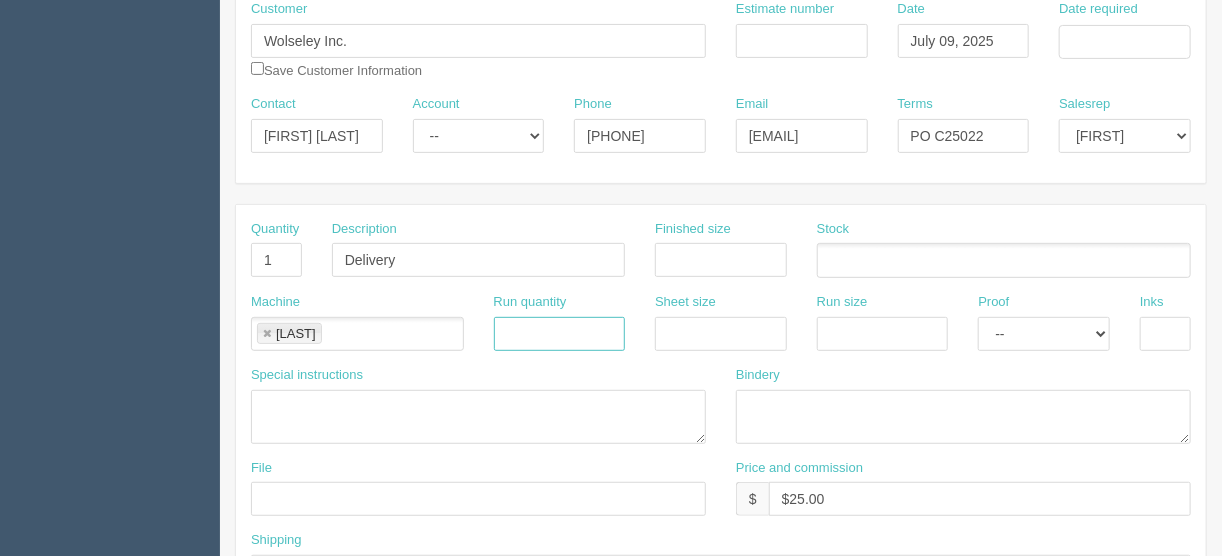 scroll, scrollTop: 80, scrollLeft: 0, axis: vertical 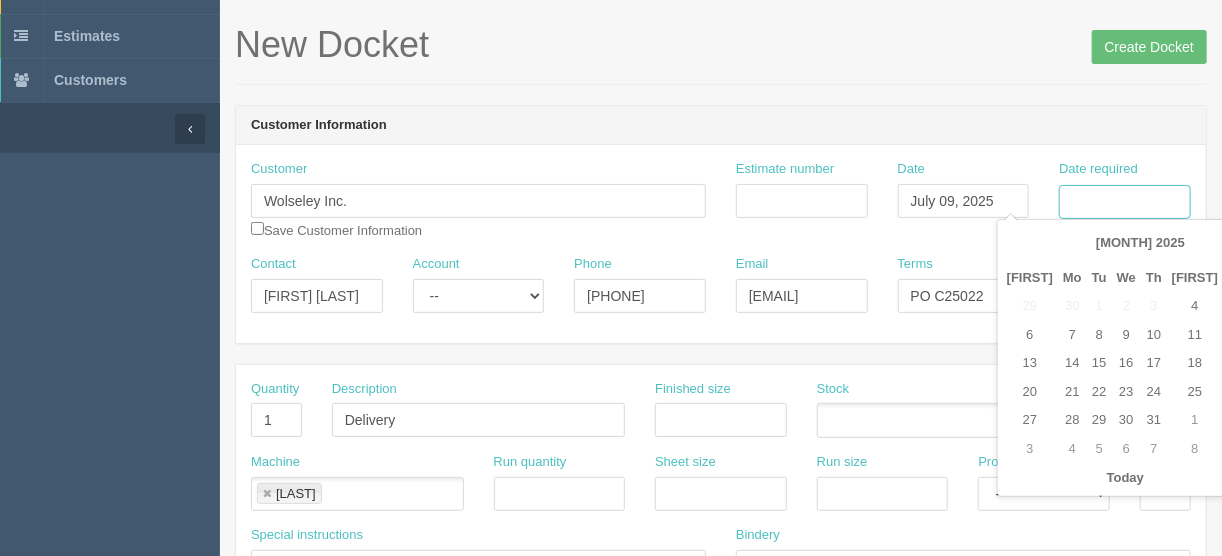 click on "Date required" at bounding box center [1125, 202] 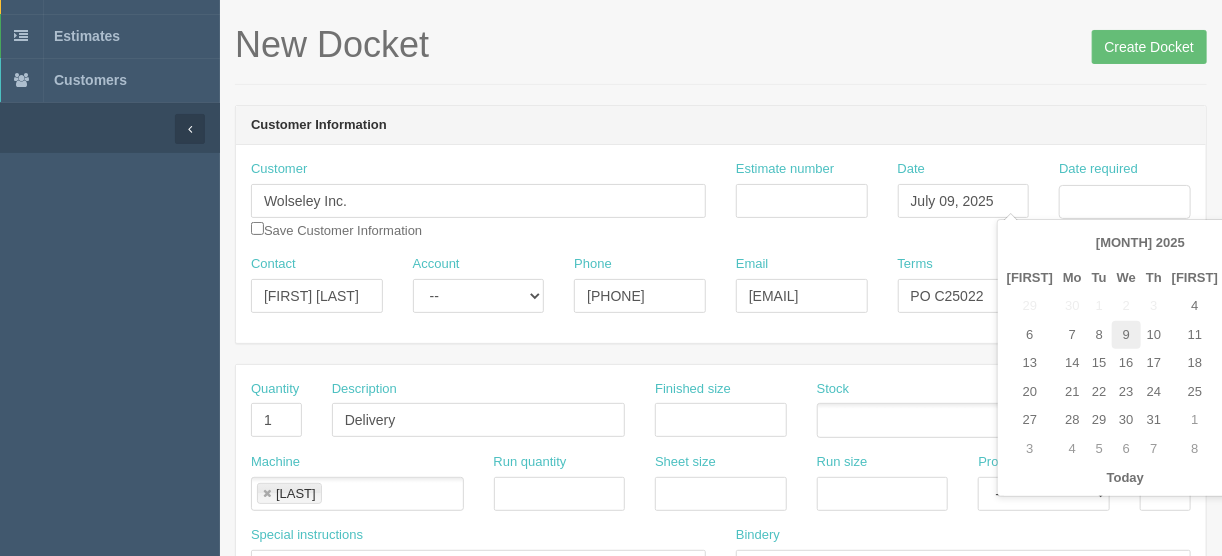 click on "9" at bounding box center (1126, 335) 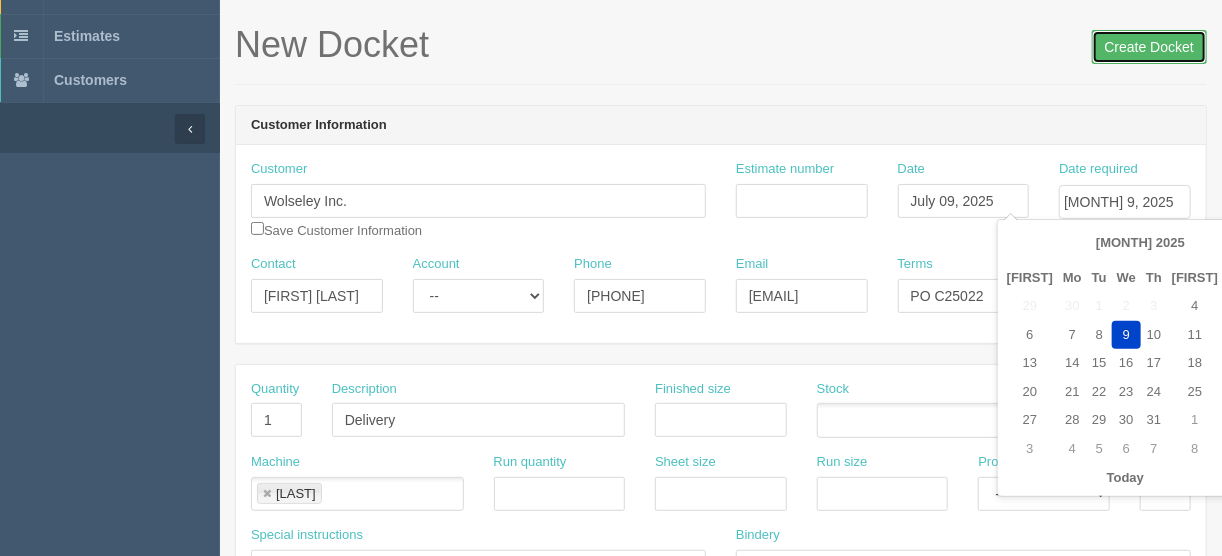 click on "Create Docket" at bounding box center (1149, 47) 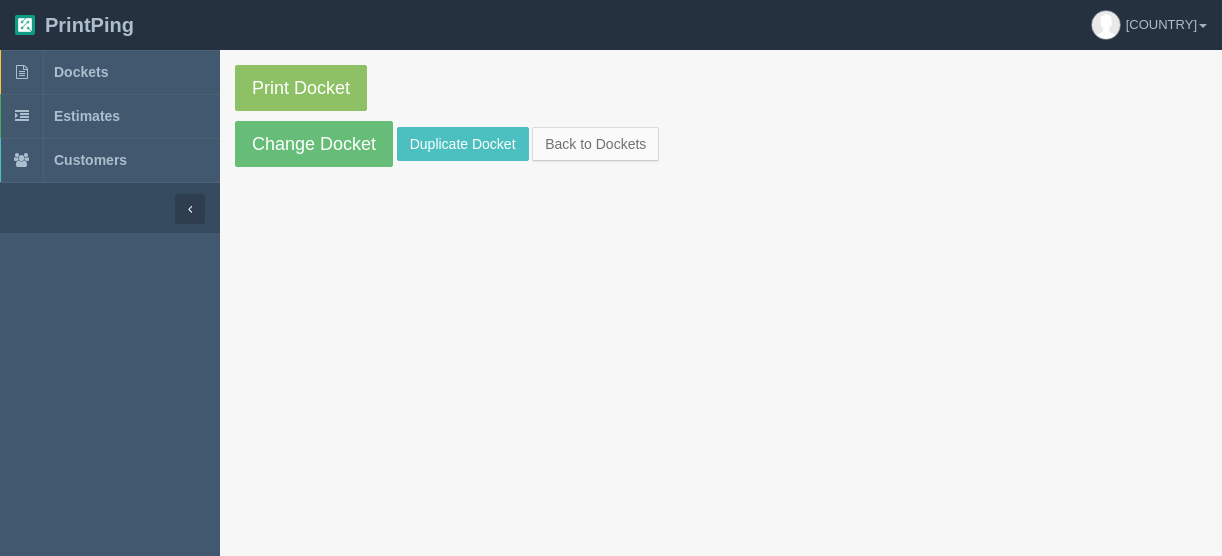 scroll, scrollTop: 0, scrollLeft: 0, axis: both 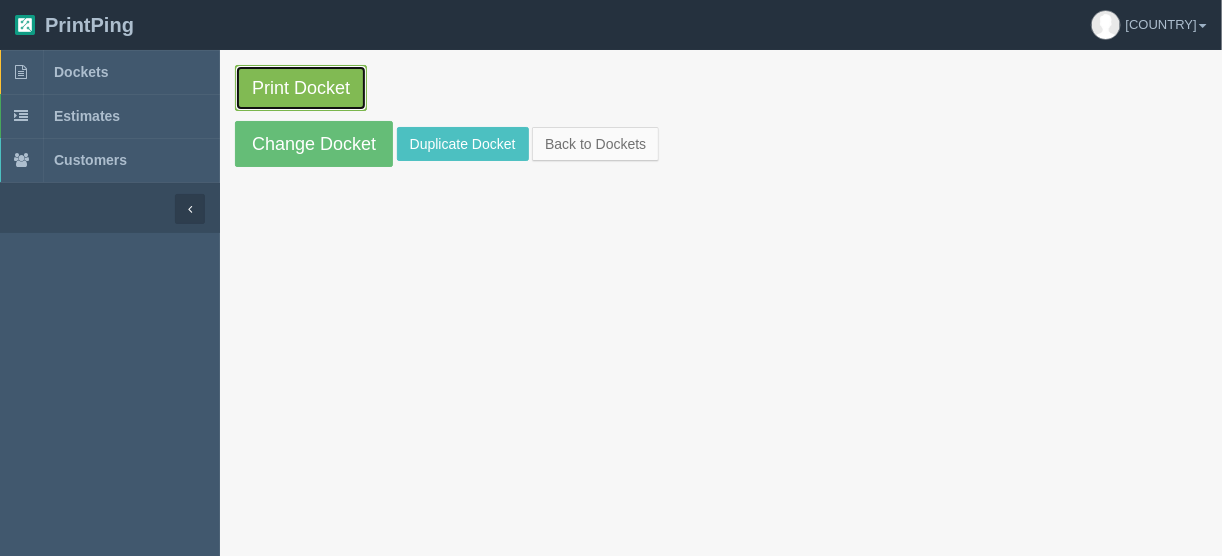 click on "Print Docket" at bounding box center [301, 88] 